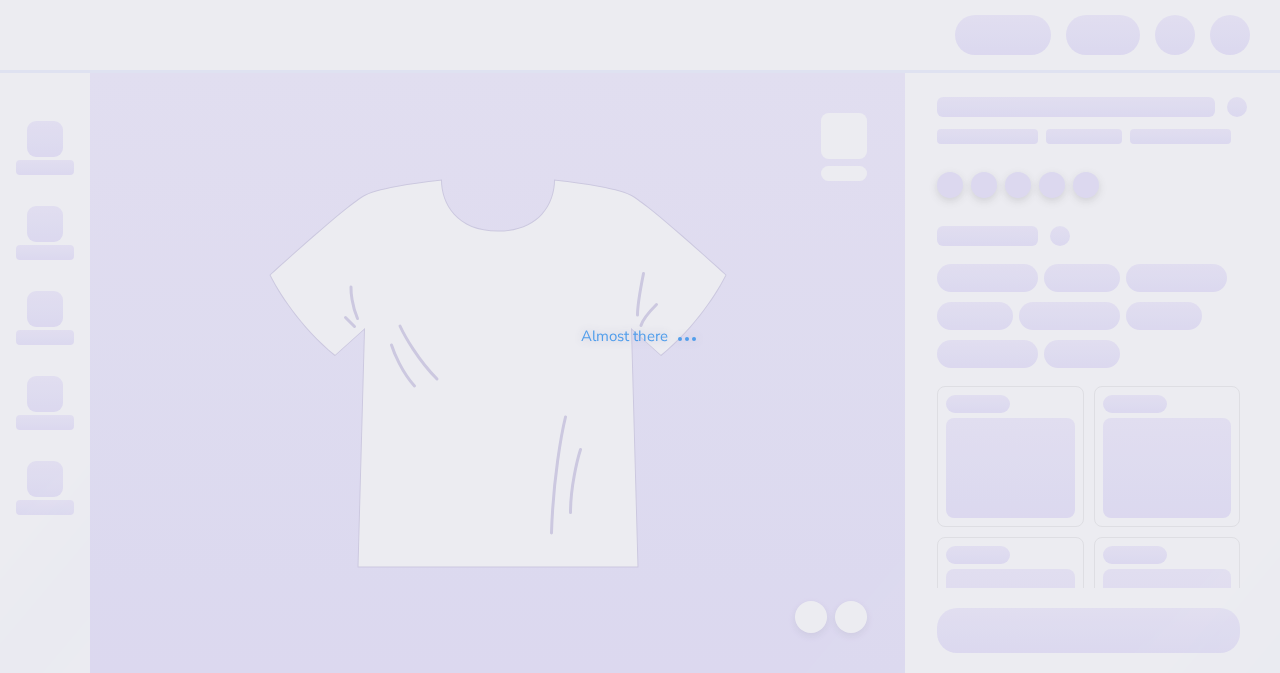 scroll, scrollTop: 0, scrollLeft: 0, axis: both 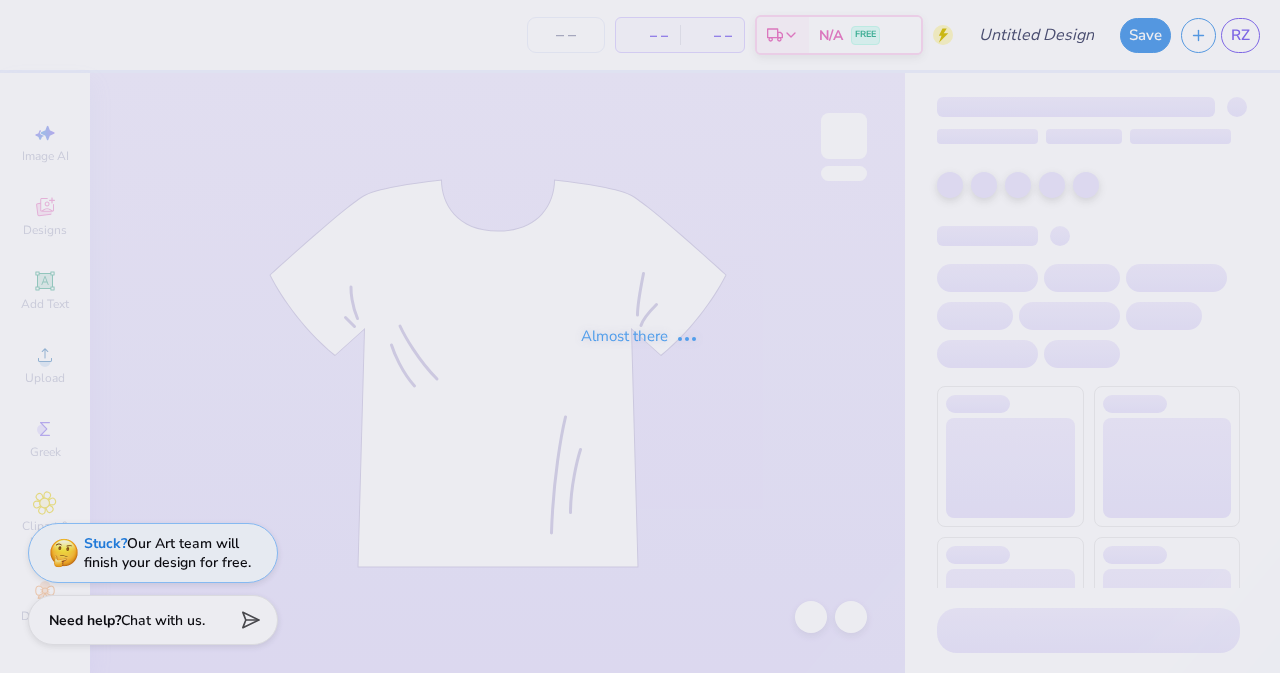 type on "kpop gen" 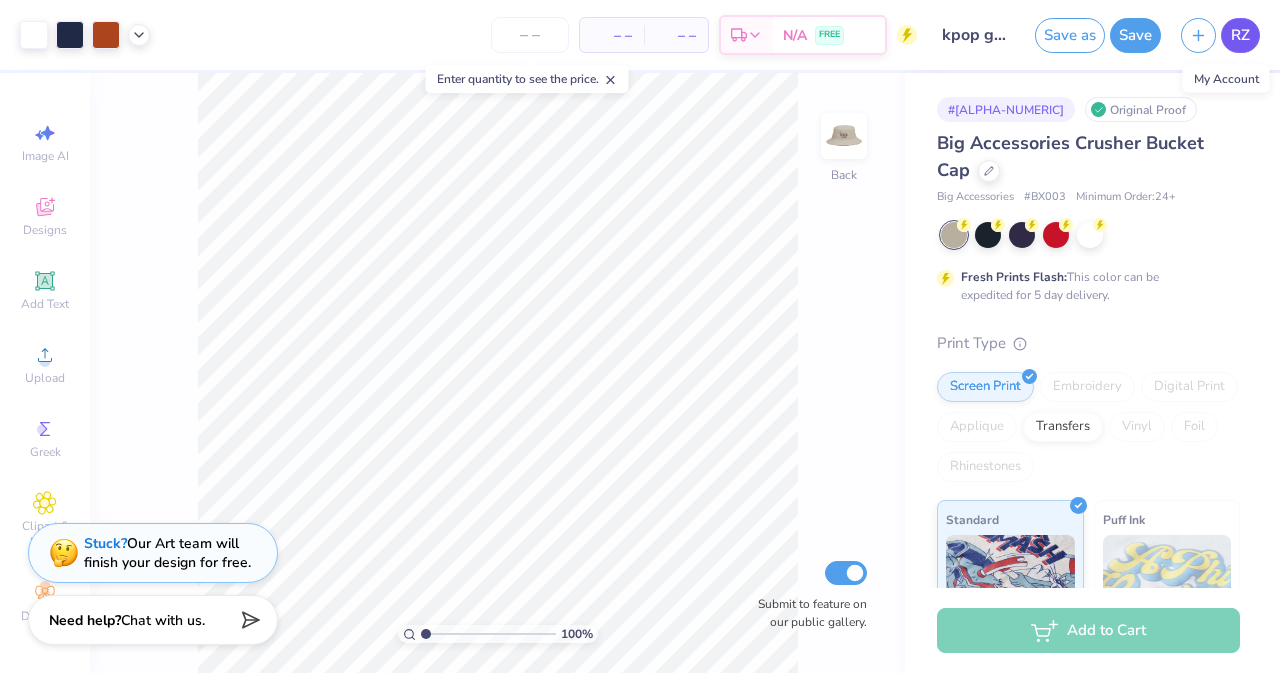 click on "RZ" at bounding box center (1240, 35) 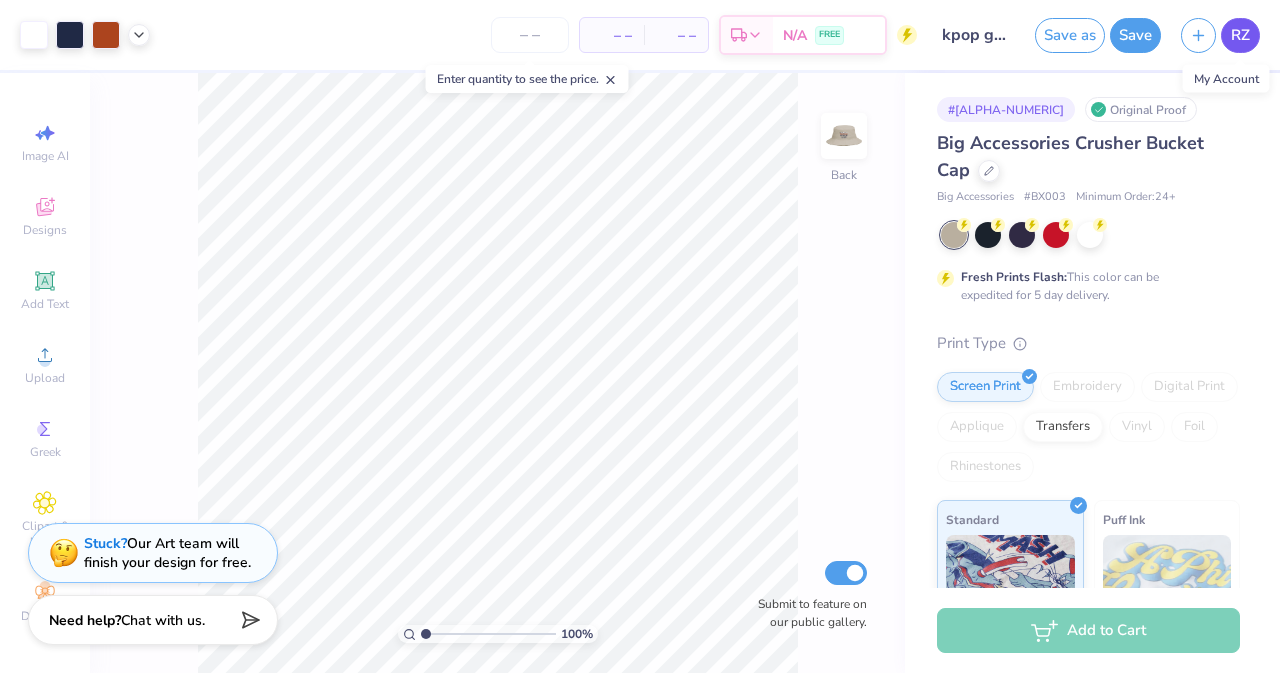 click on "RZ" at bounding box center (1240, 35) 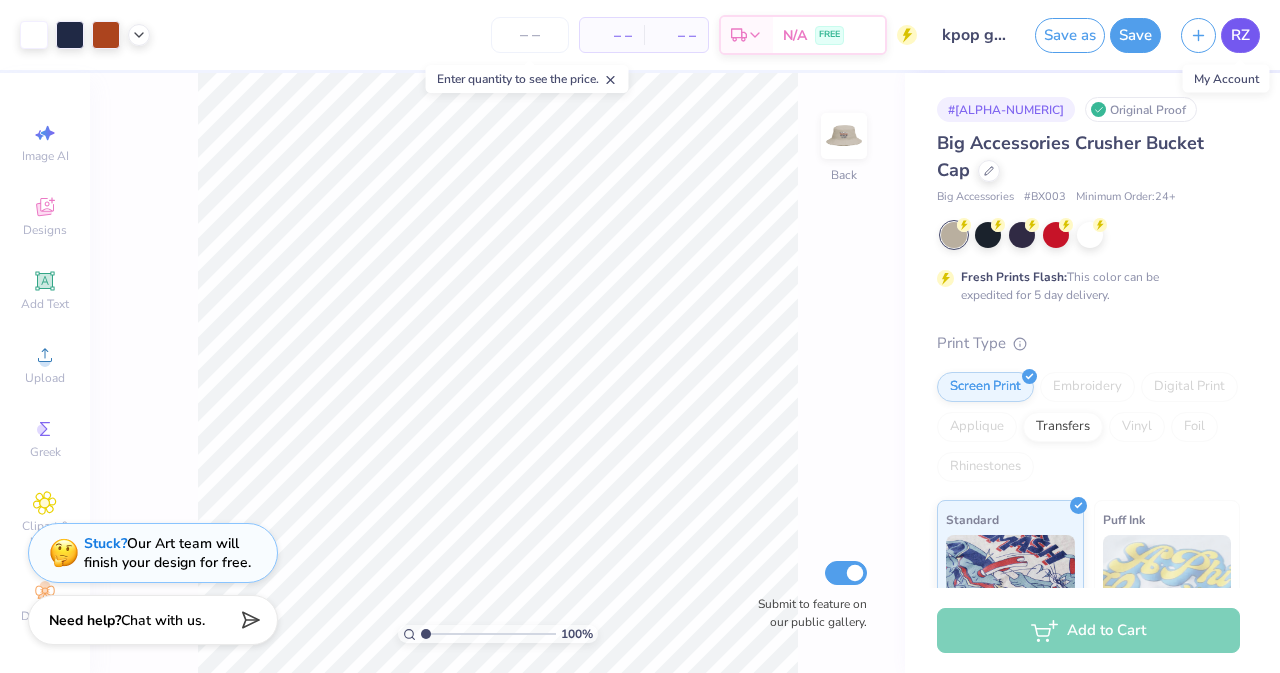 click on "RZ" at bounding box center [1240, 35] 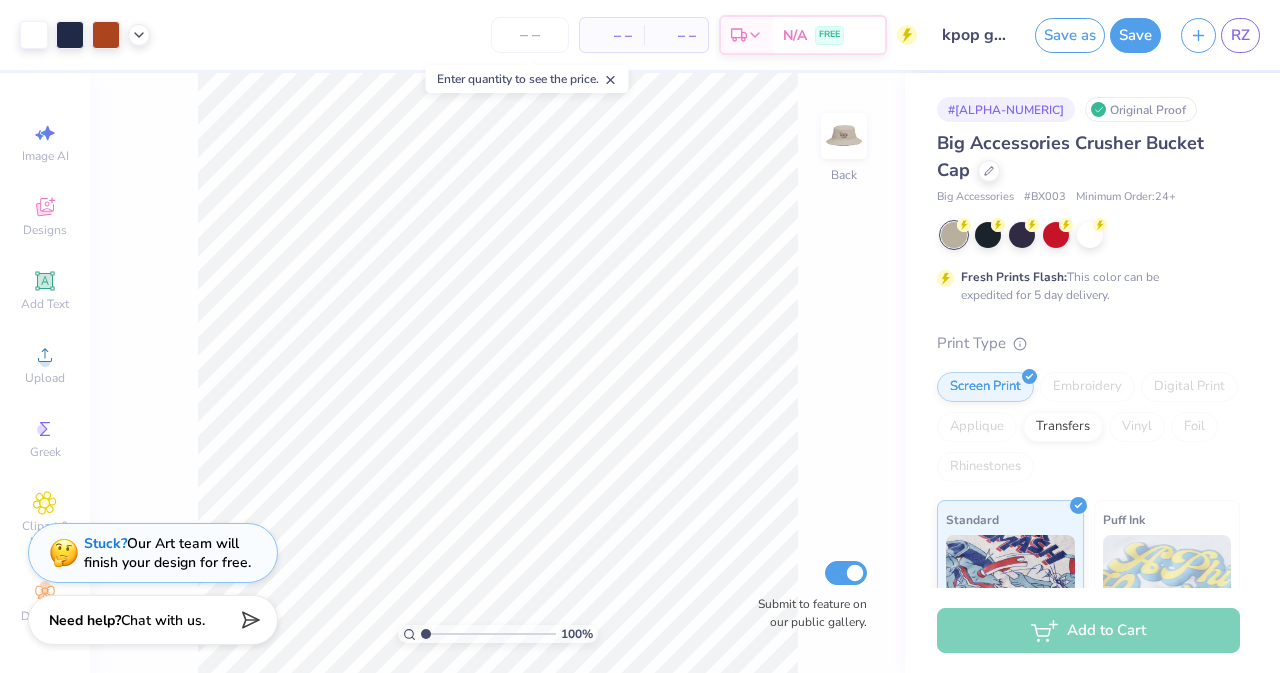 drag, startPoint x: 423, startPoint y: 626, endPoint x: 400, endPoint y: 623, distance: 23.194826 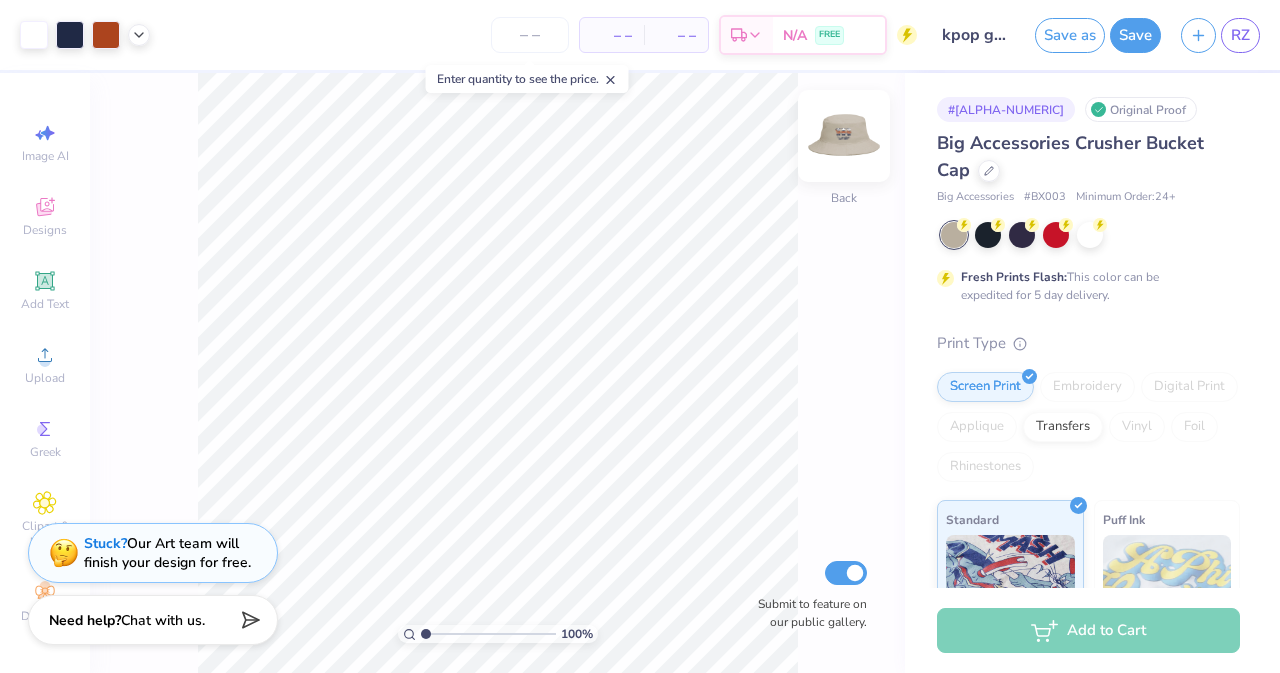 click at bounding box center [844, 136] 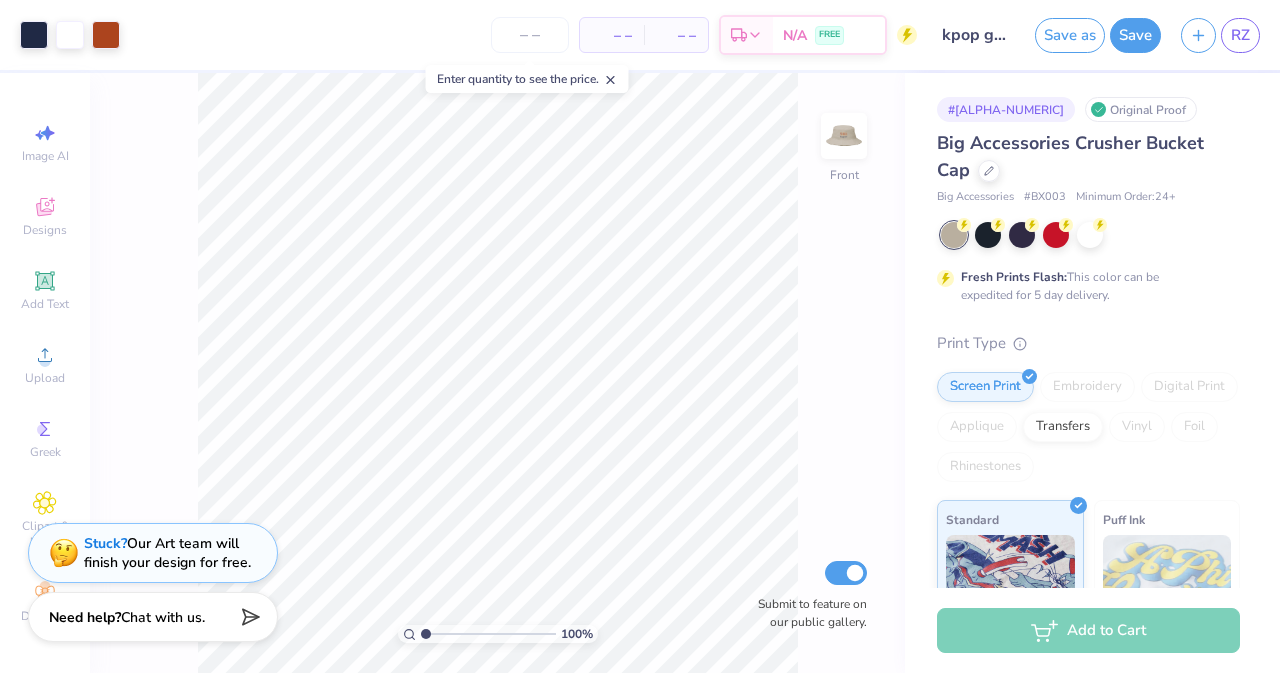drag, startPoint x: 422, startPoint y: 633, endPoint x: 273, endPoint y: 625, distance: 149.21461 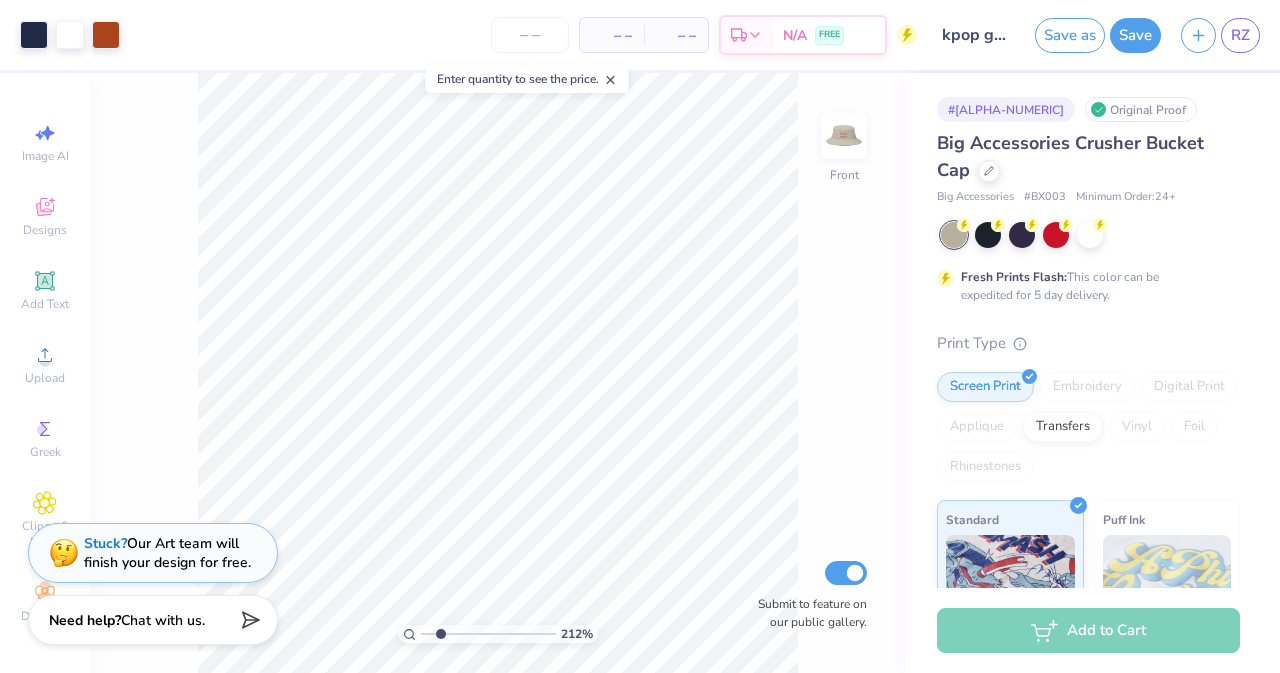 type on "1" 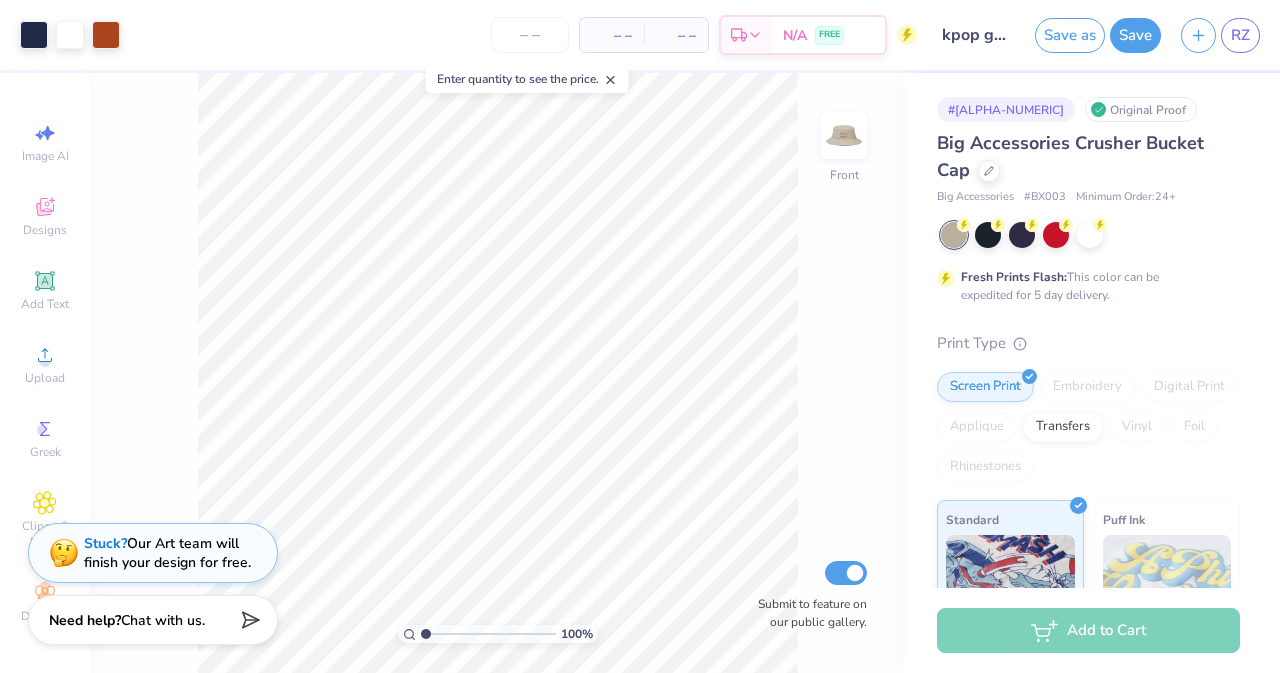 drag, startPoint x: 423, startPoint y: 631, endPoint x: 386, endPoint y: 637, distance: 37.48333 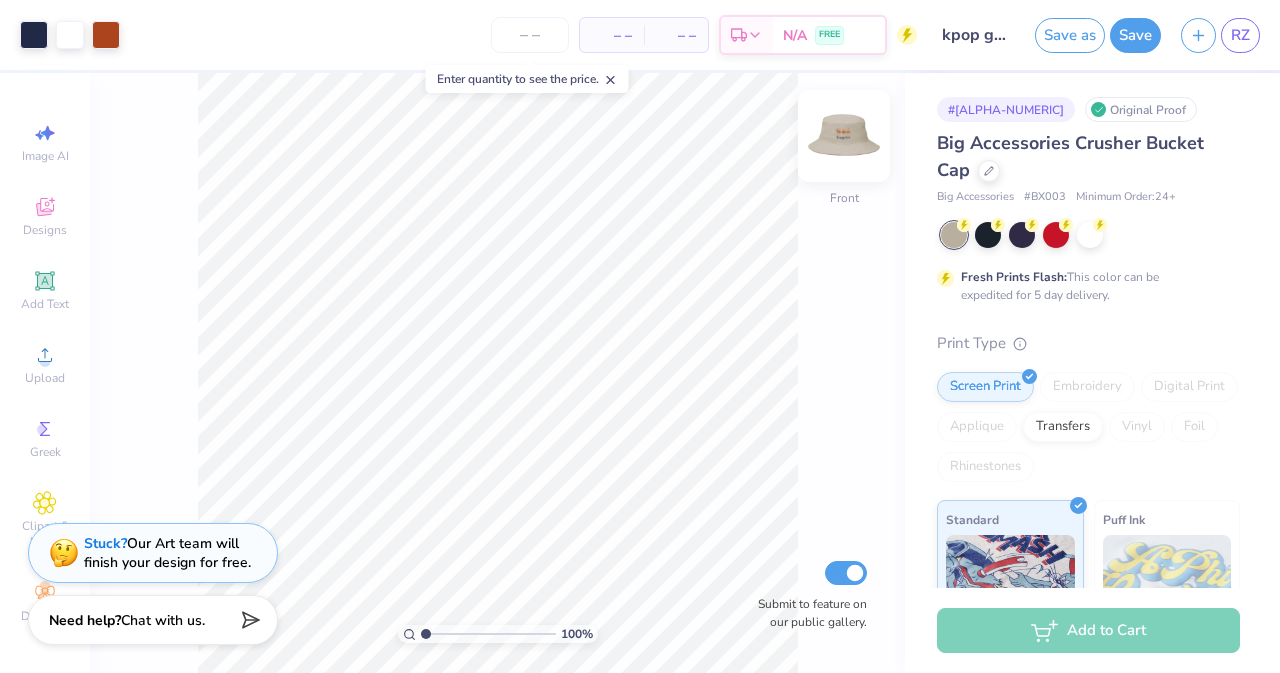 click at bounding box center (844, 136) 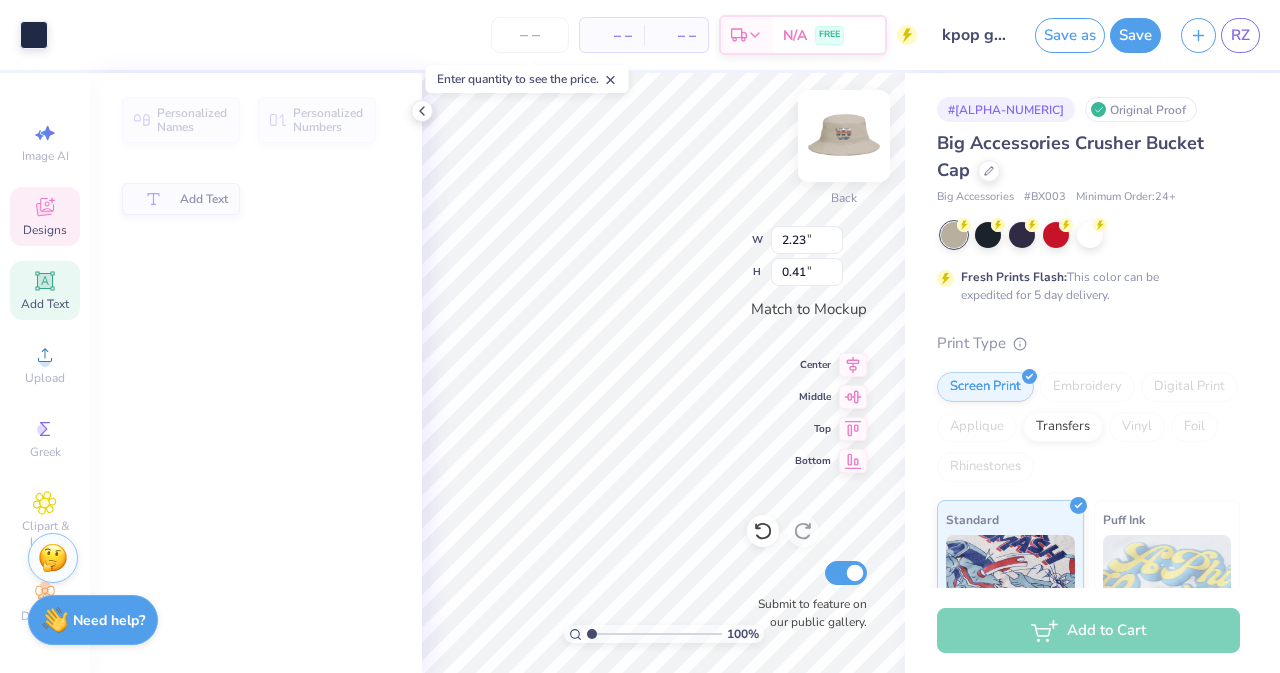 type on "2.23" 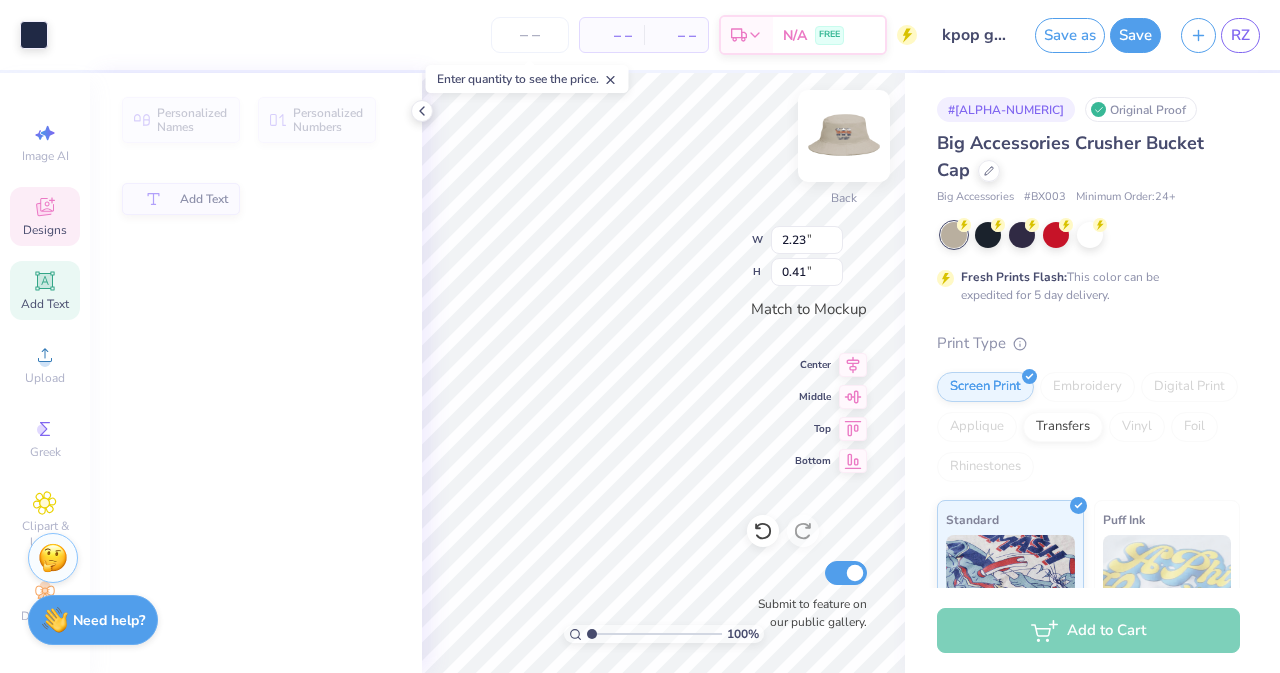 type on "0.41" 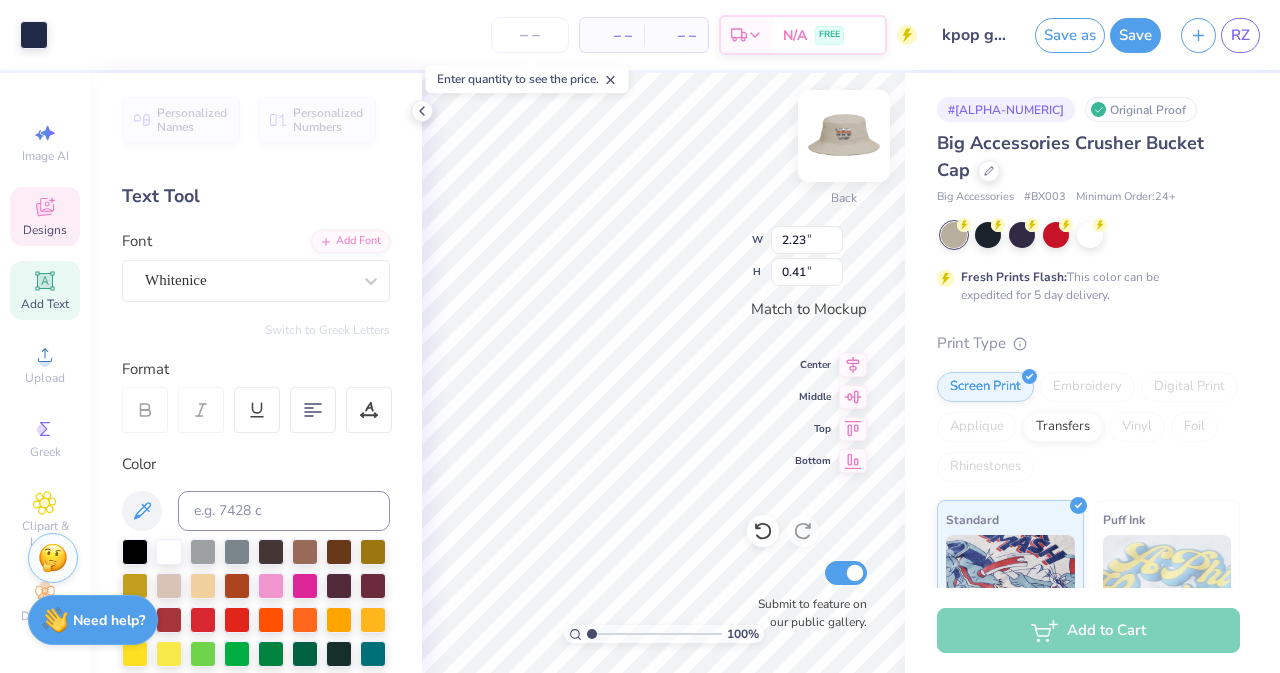 scroll, scrollTop: 16, scrollLeft: 2, axis: both 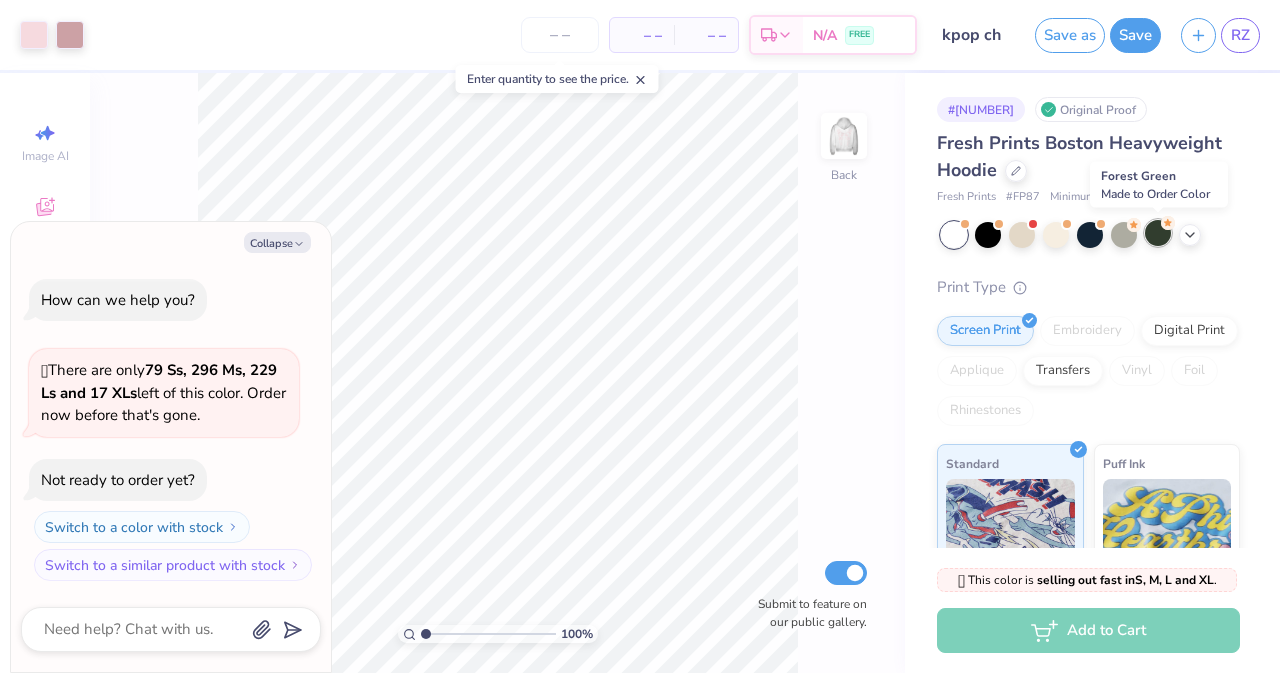 click at bounding box center (1158, 233) 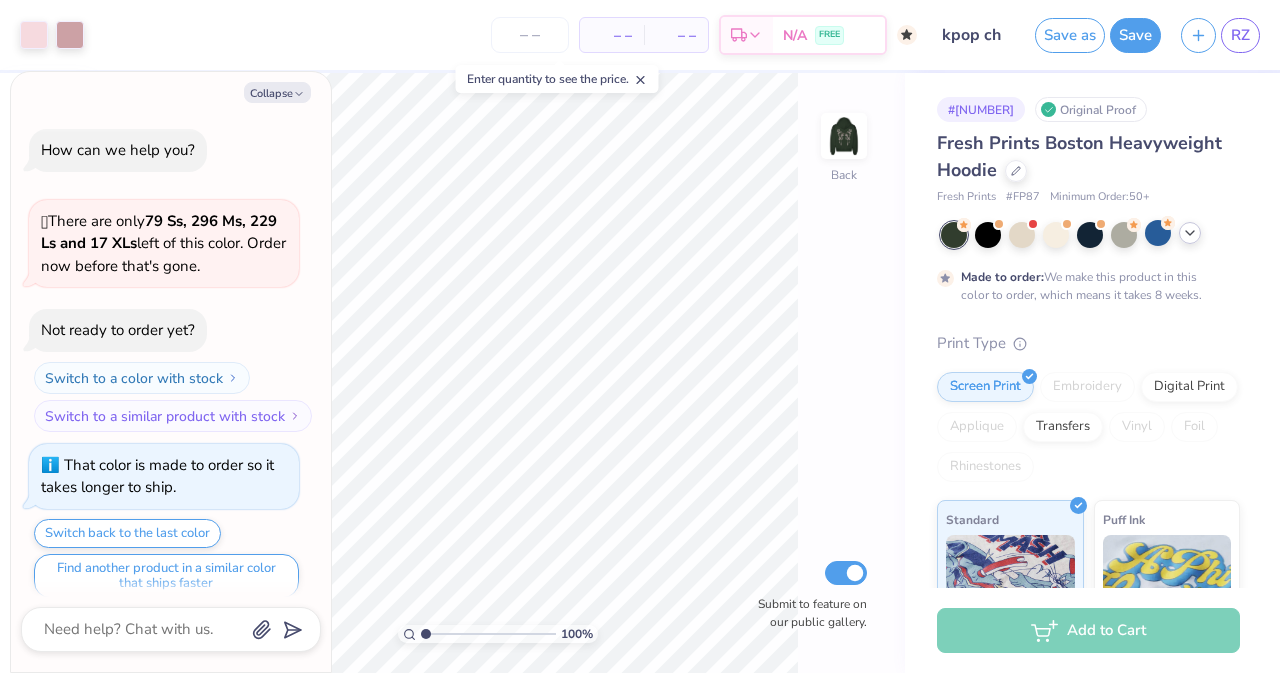scroll, scrollTop: 16, scrollLeft: 0, axis: vertical 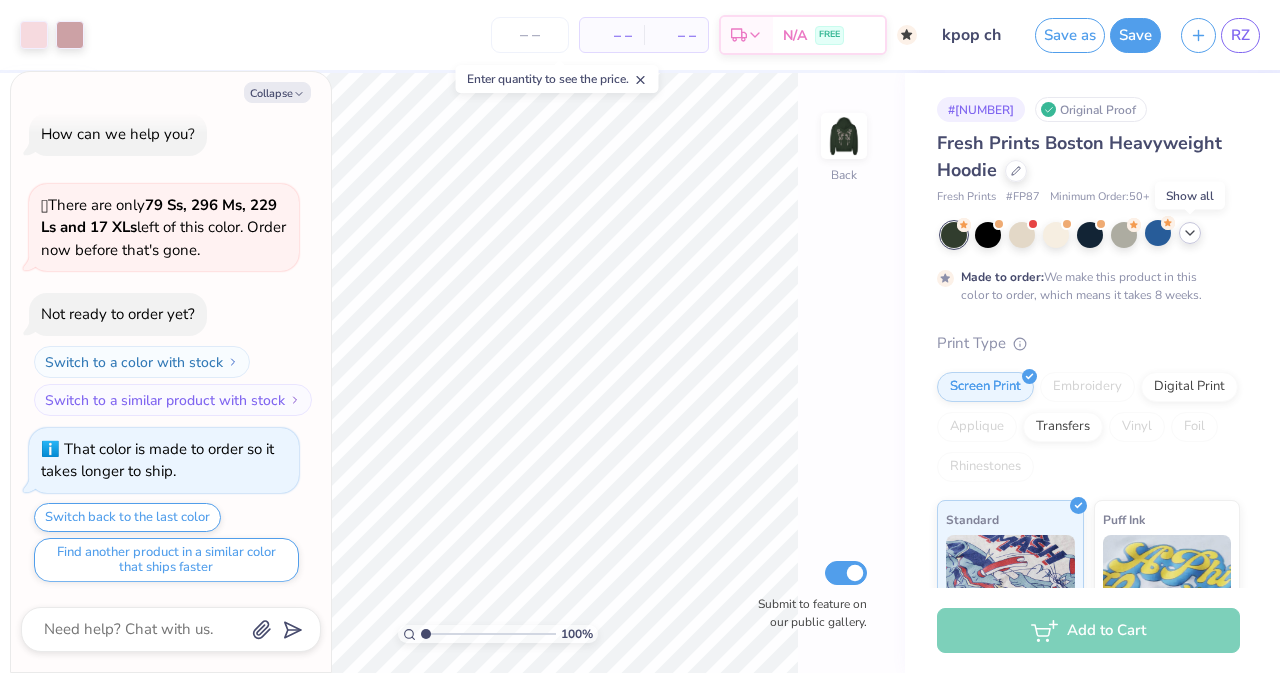 click 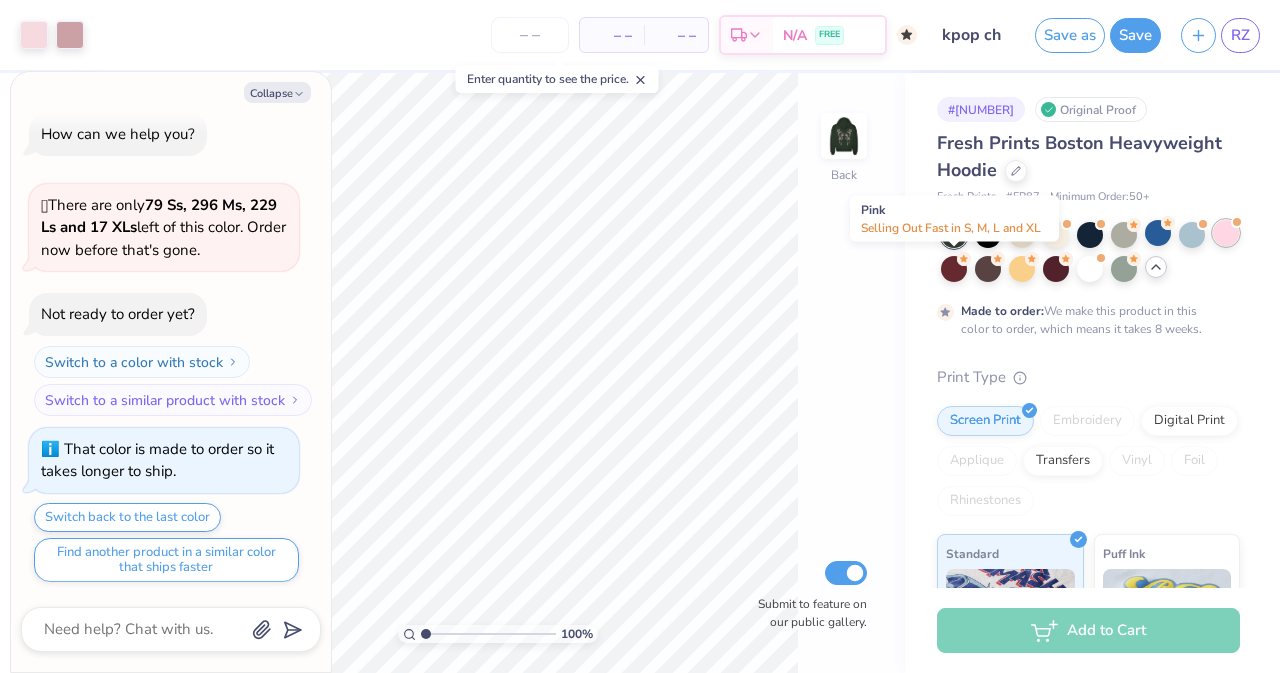 click at bounding box center (1226, 233) 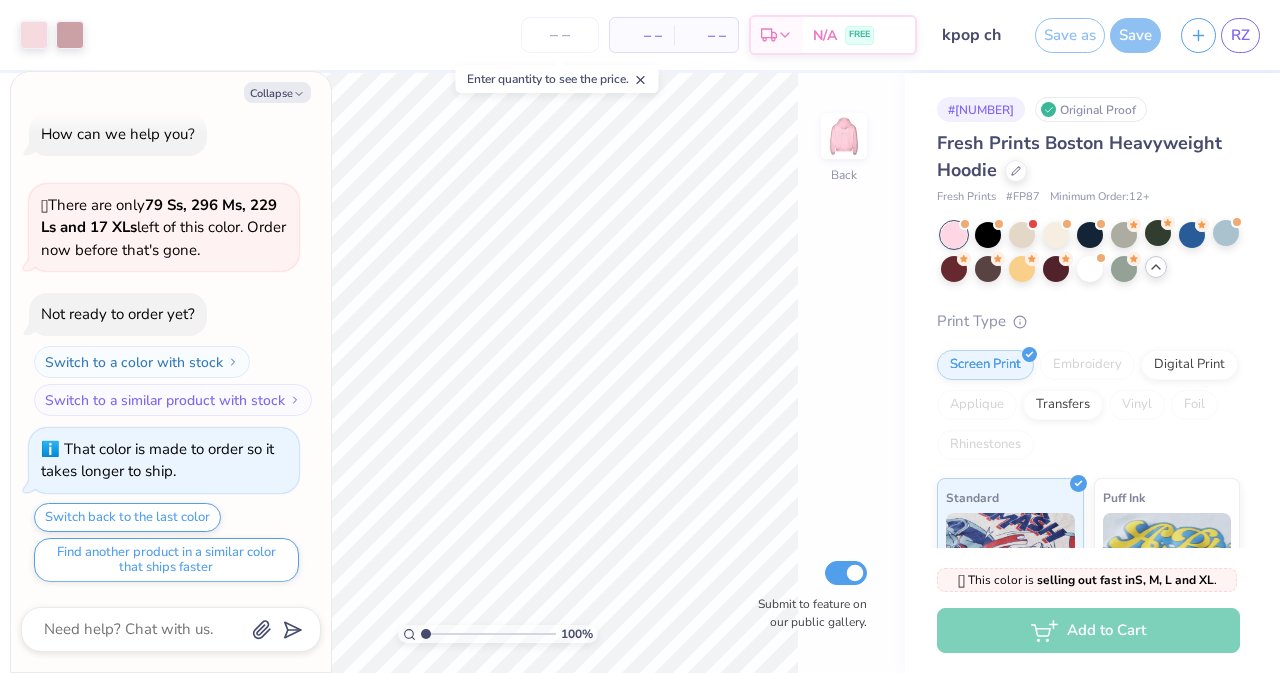 scroll, scrollTop: 376, scrollLeft: 0, axis: vertical 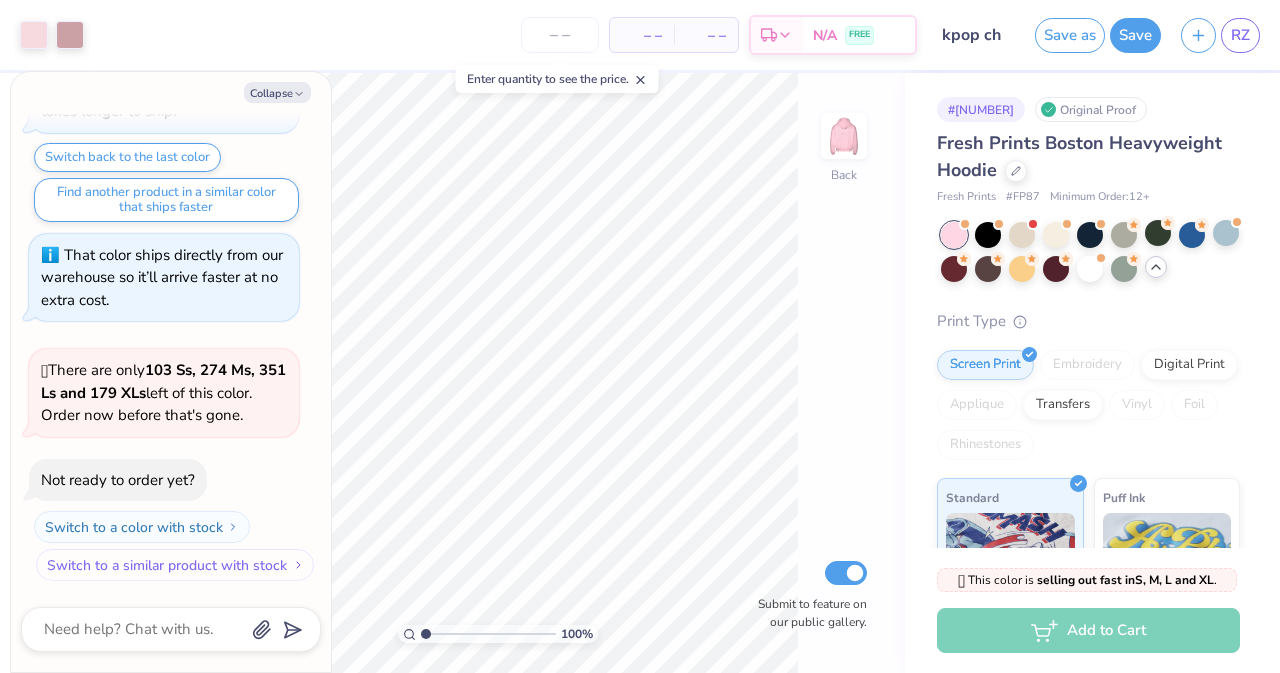 click on "Switch to a similar product with stock" at bounding box center [175, 565] 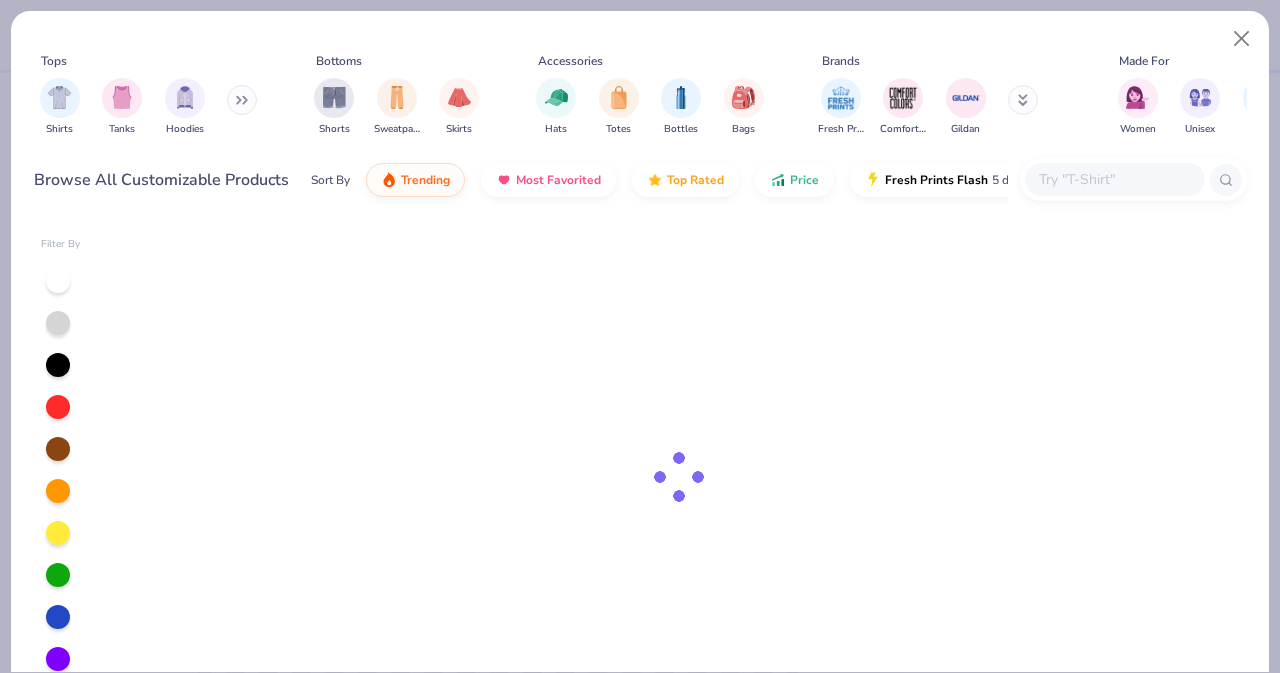 type on "x" 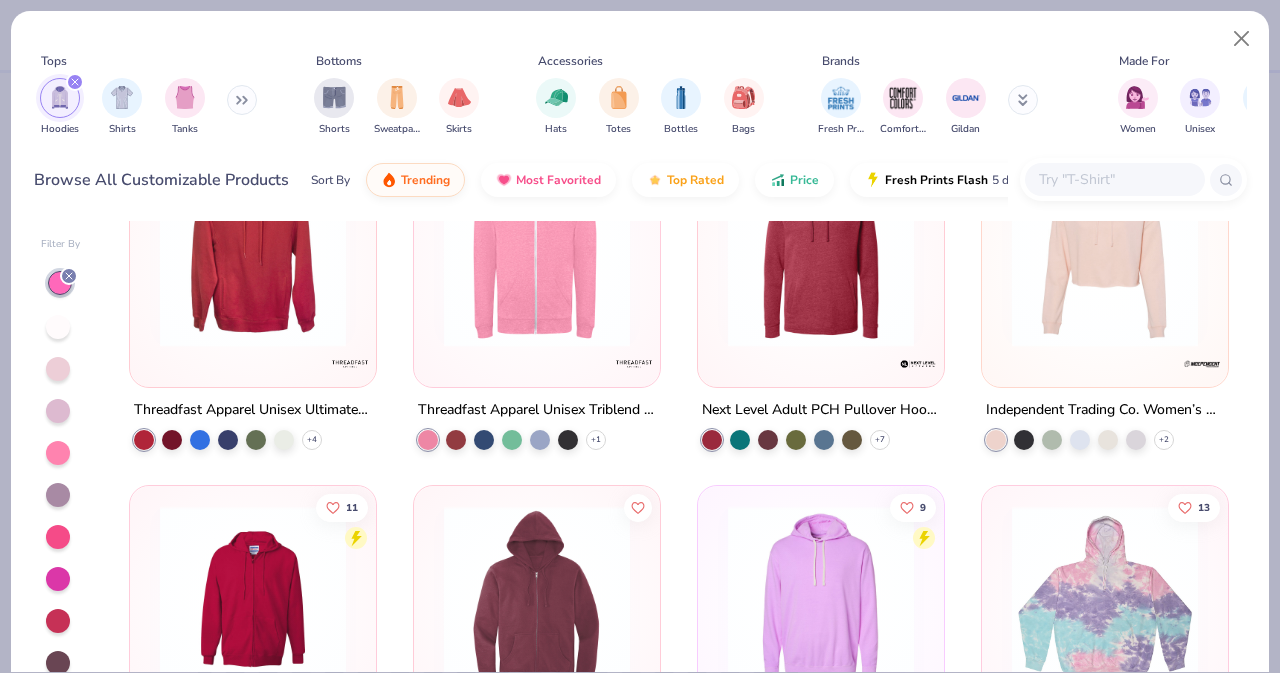 scroll, scrollTop: 1821, scrollLeft: 0, axis: vertical 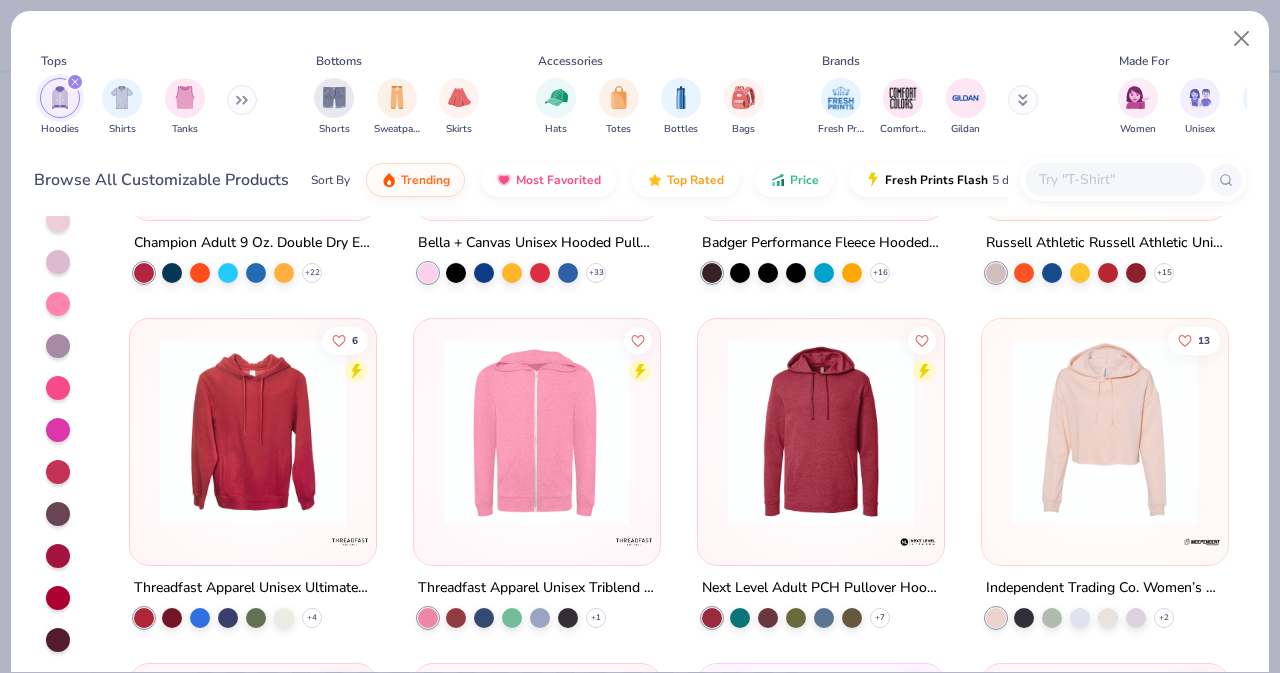 click at bounding box center [1105, 432] 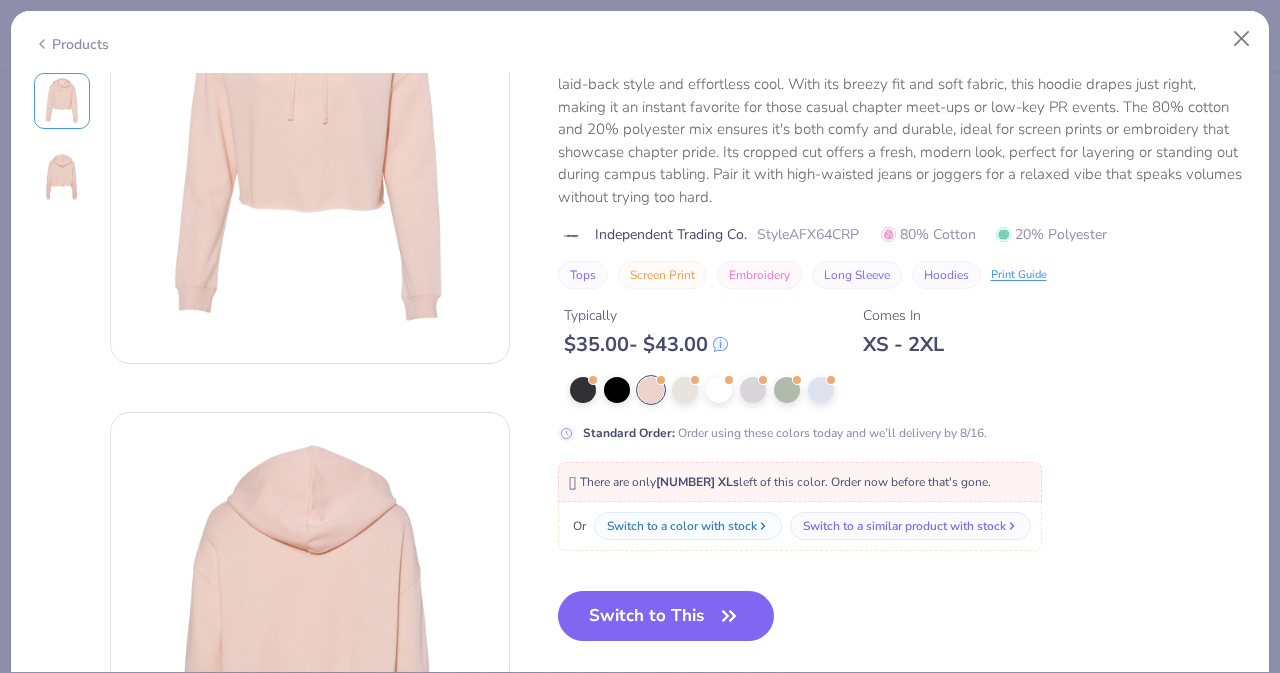 scroll, scrollTop: 33, scrollLeft: 0, axis: vertical 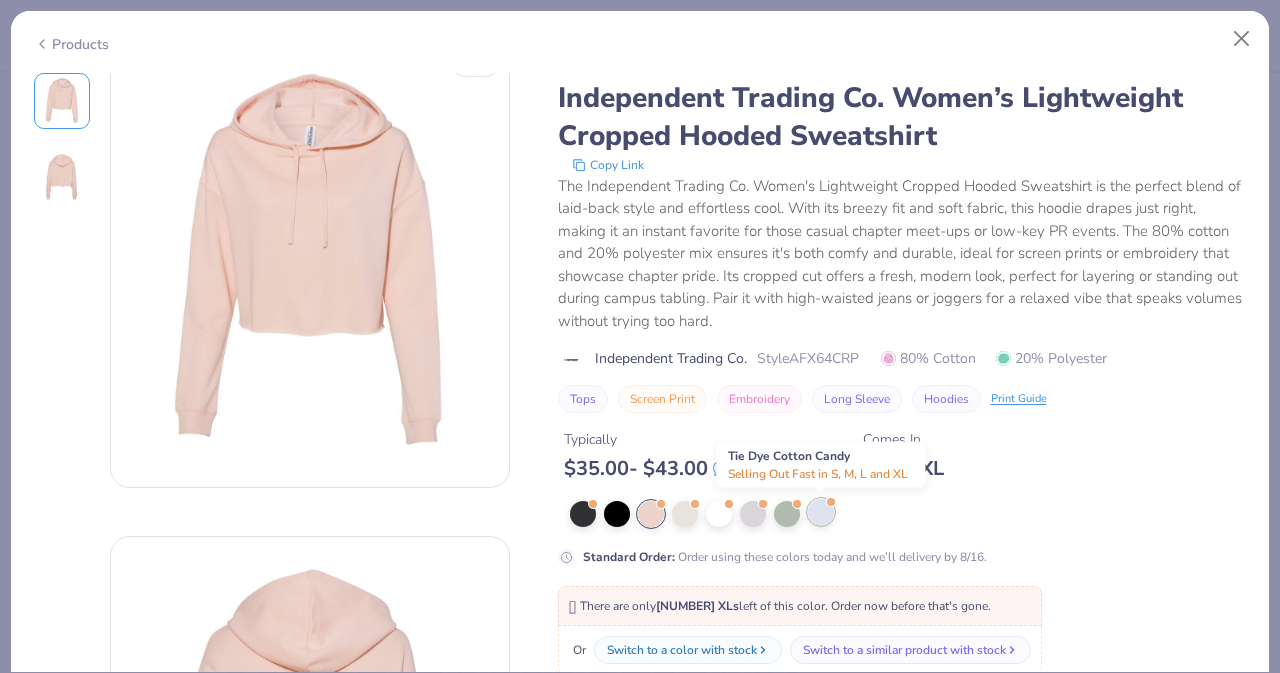 click at bounding box center [821, 512] 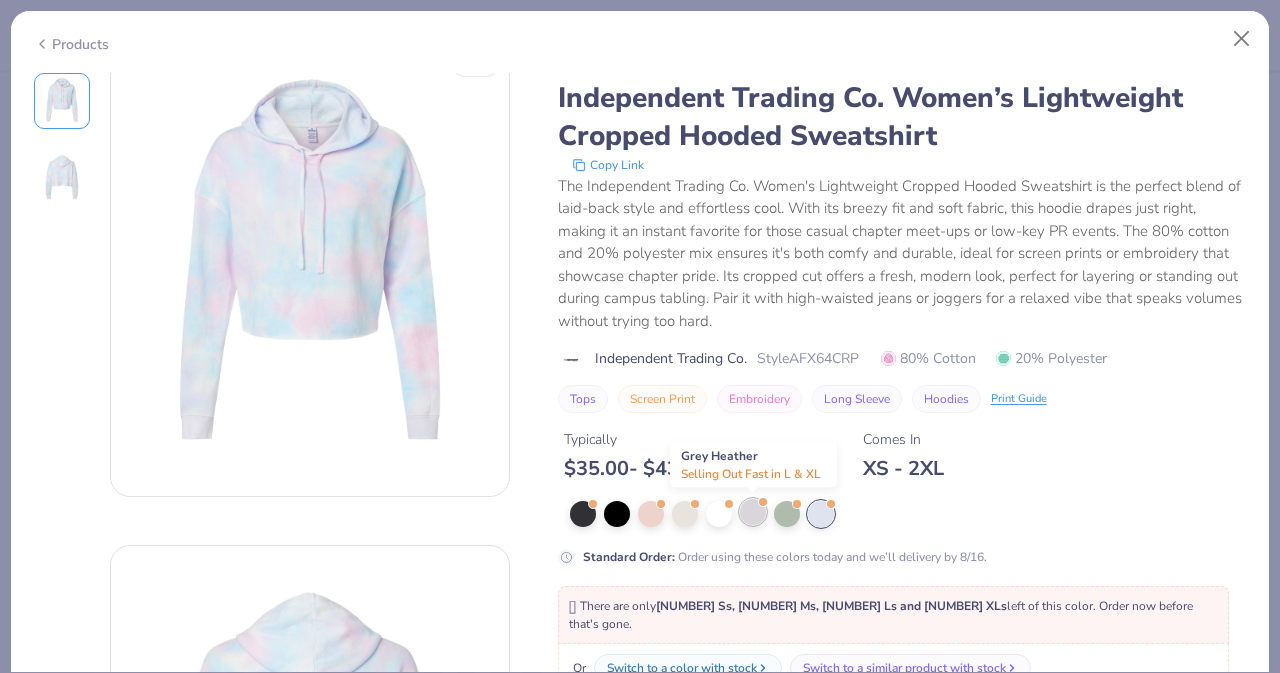 click at bounding box center (753, 512) 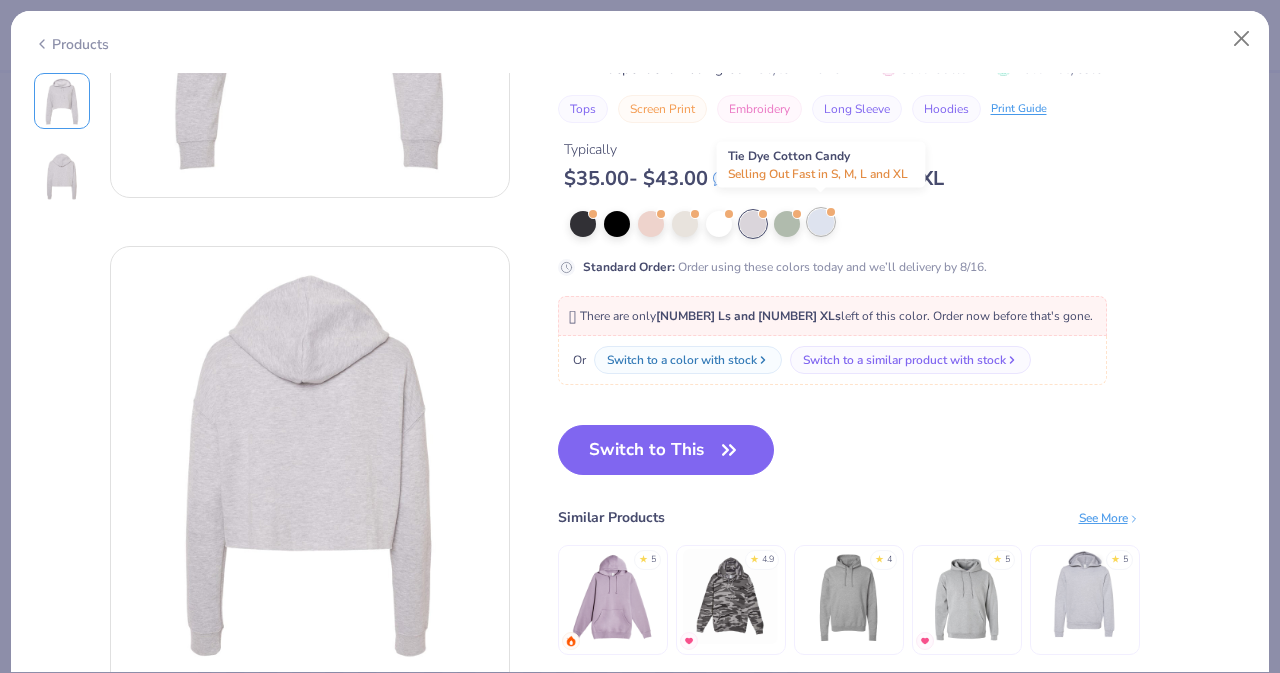 scroll, scrollTop: 333, scrollLeft: 0, axis: vertical 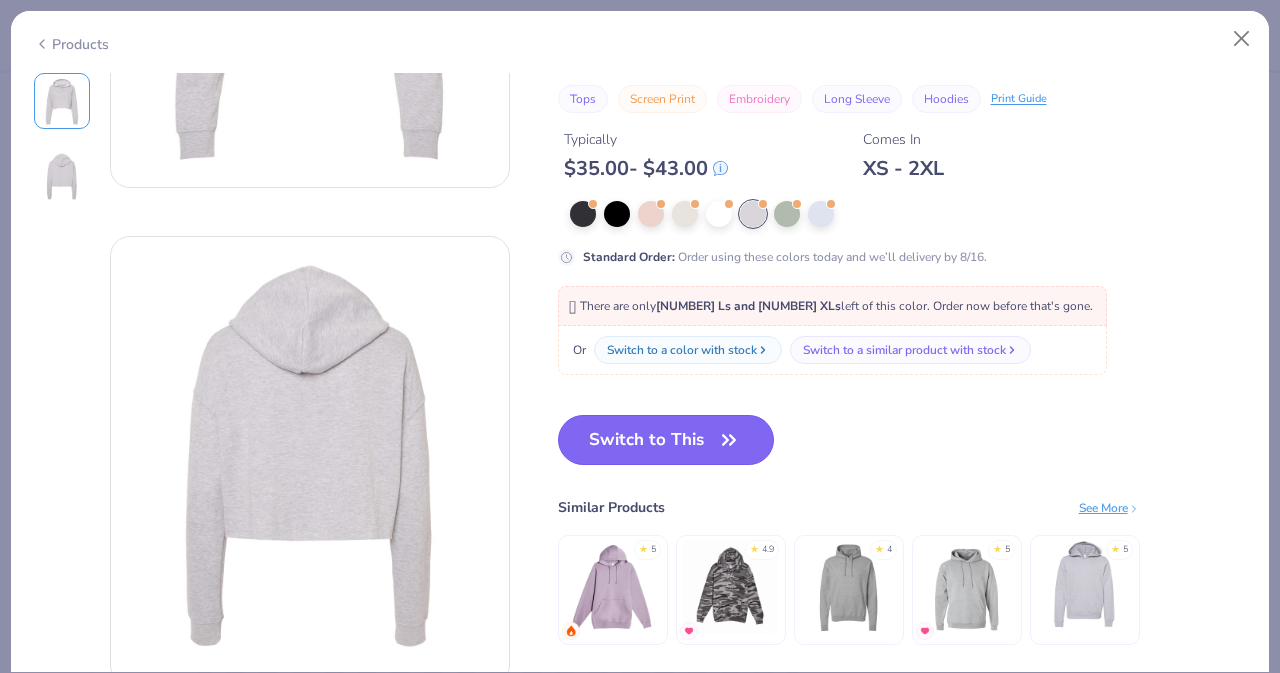 click on "Switch to This" at bounding box center (666, 440) 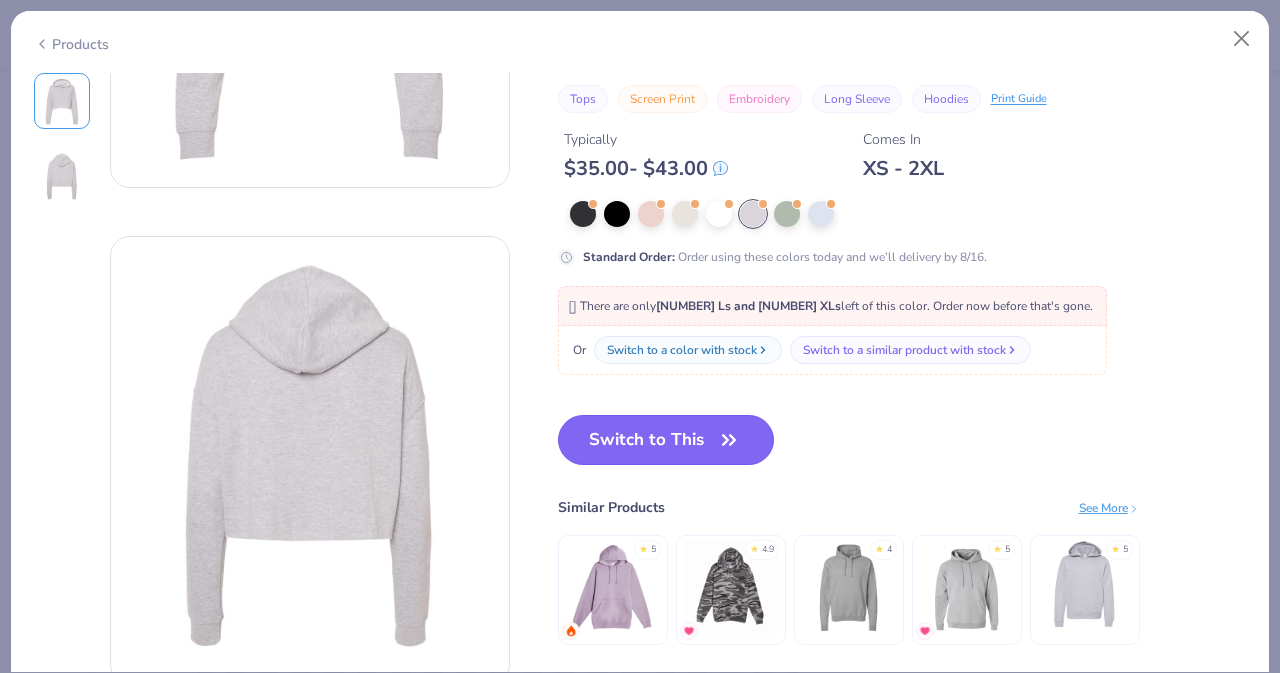 click on "Switch to This" at bounding box center [666, 440] 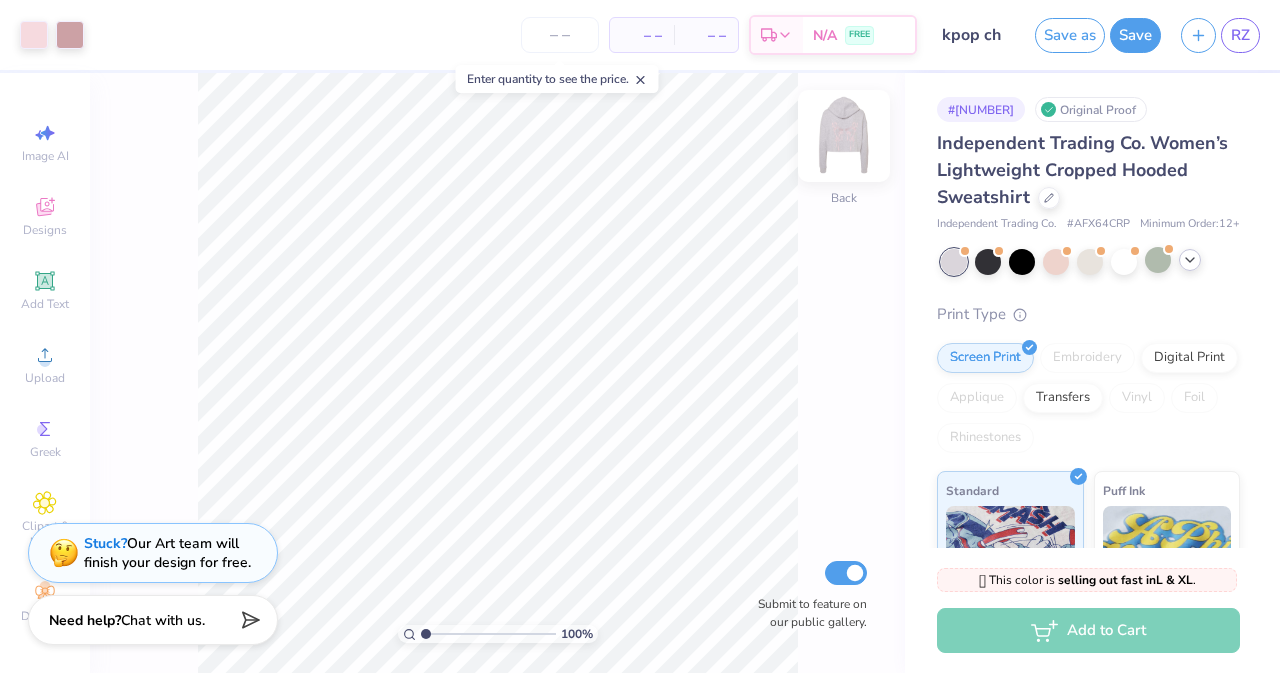 click at bounding box center [844, 136] 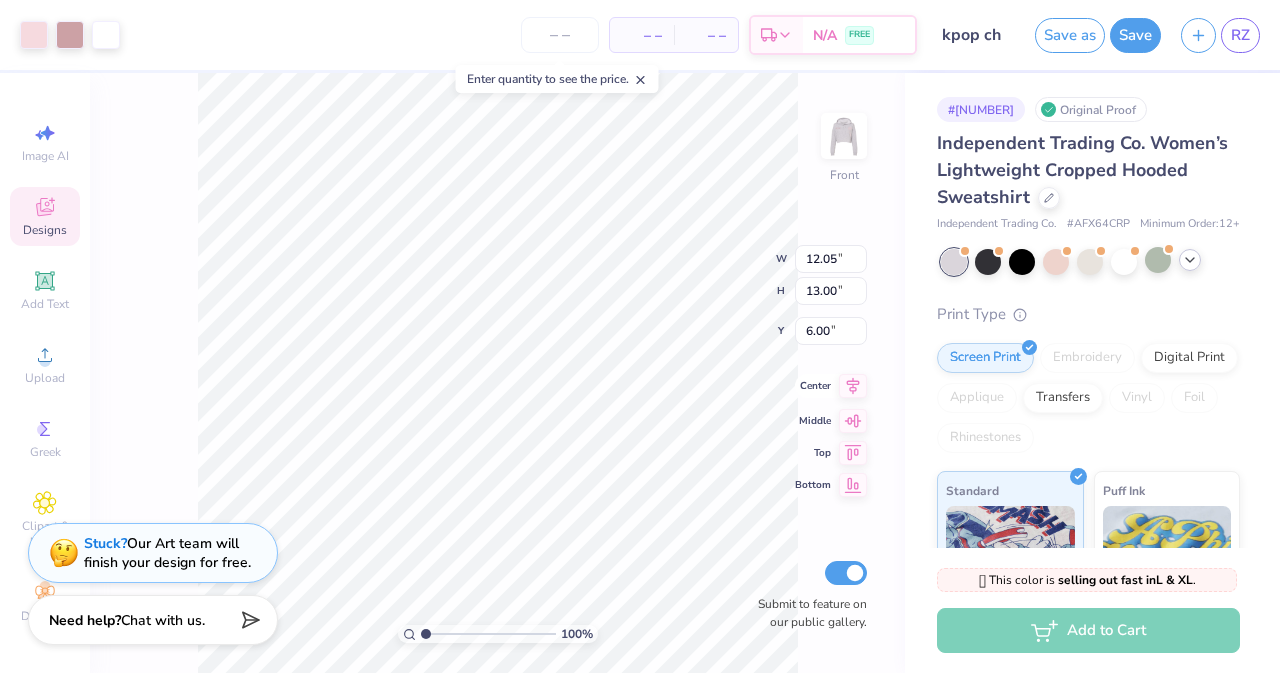 click 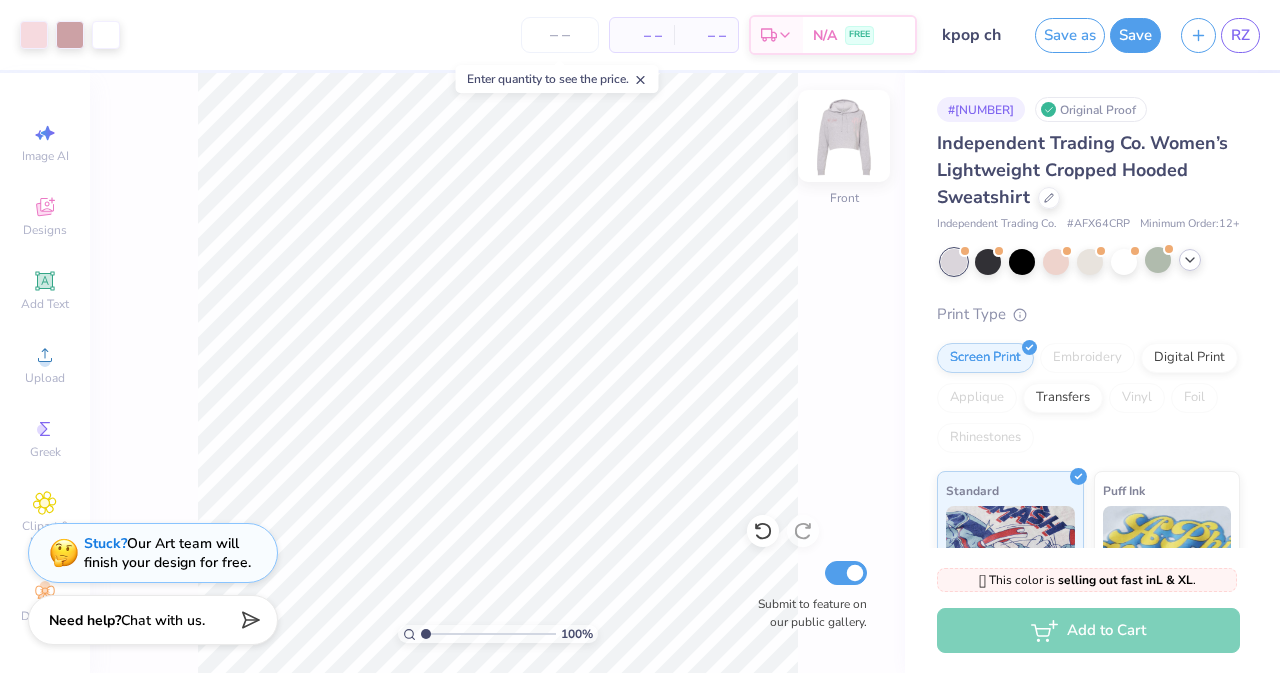 click at bounding box center (844, 136) 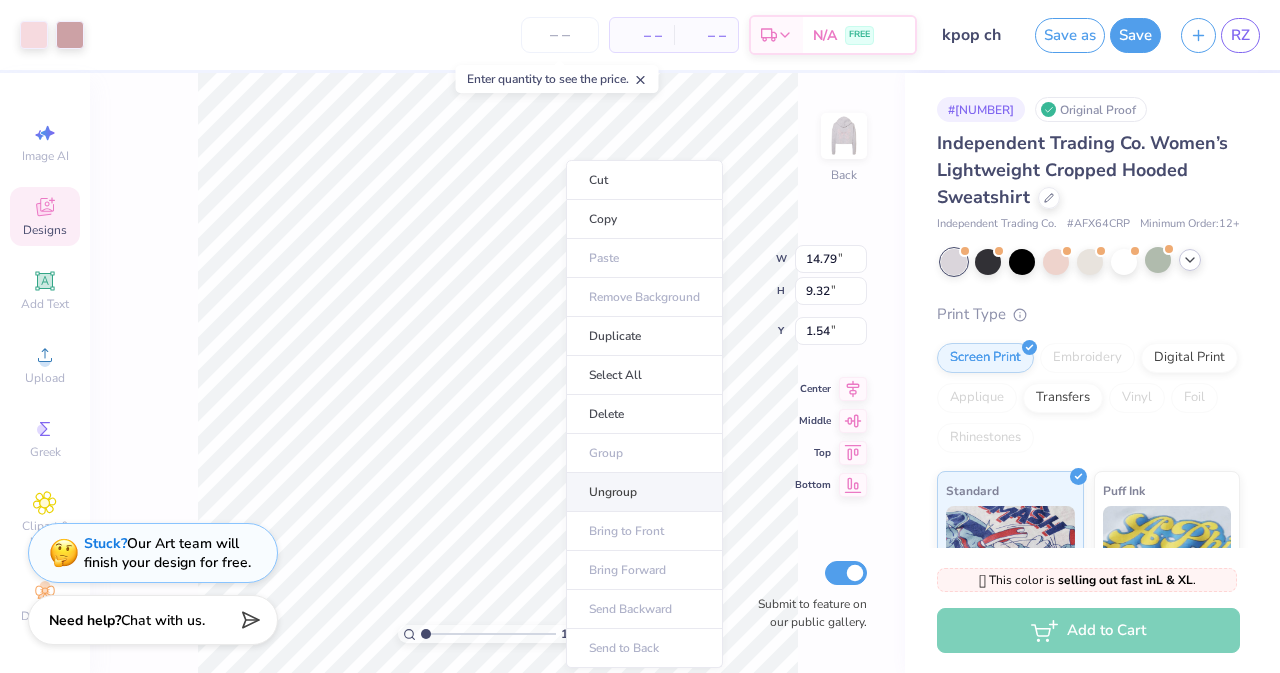 click on "Ungroup" at bounding box center (644, 492) 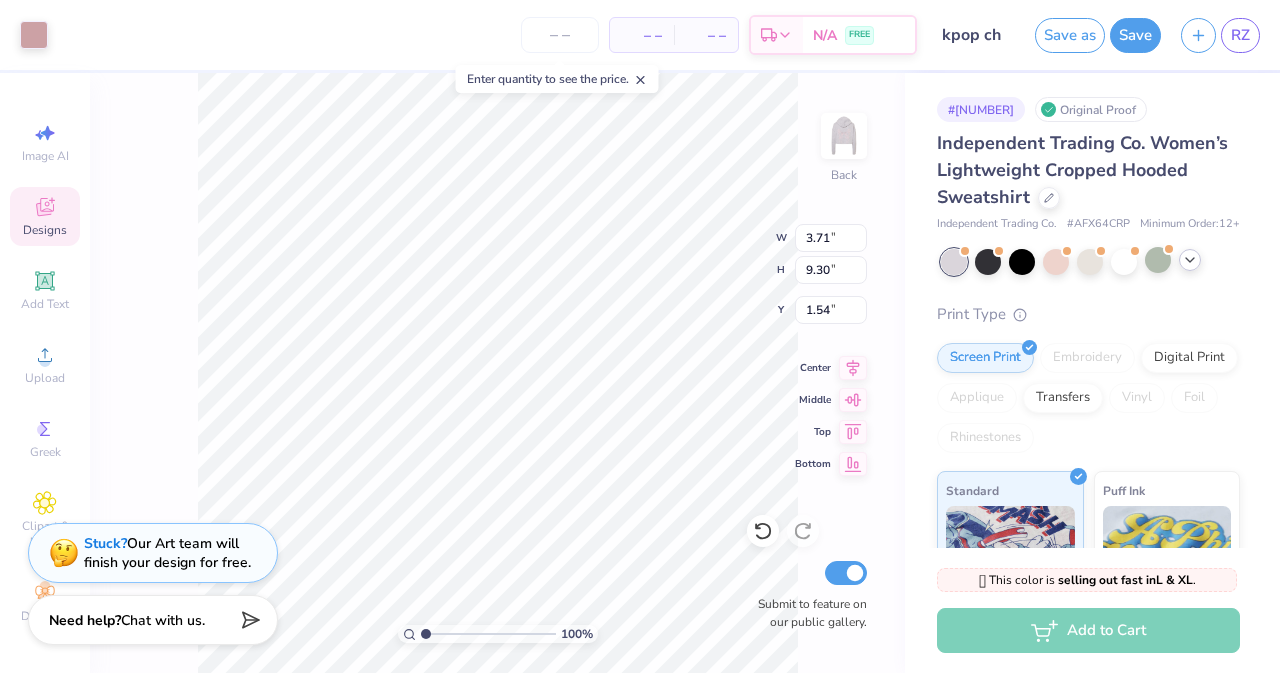 type on "3.71" 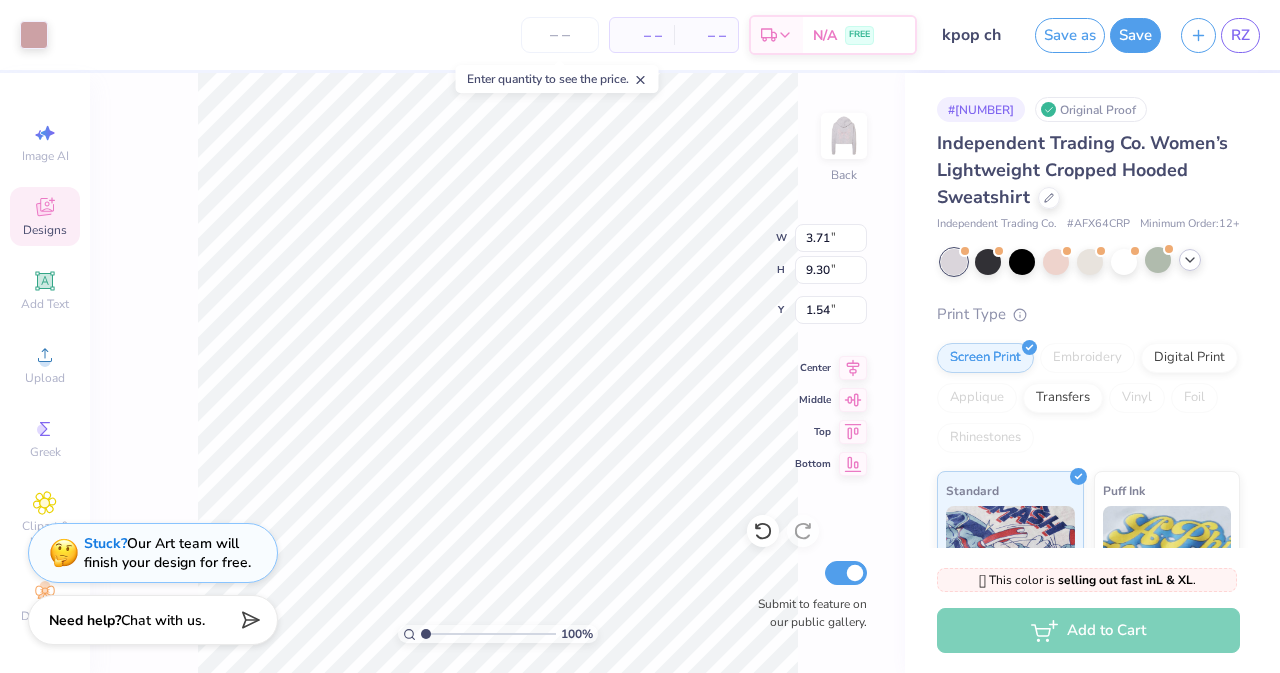 type on "9.30" 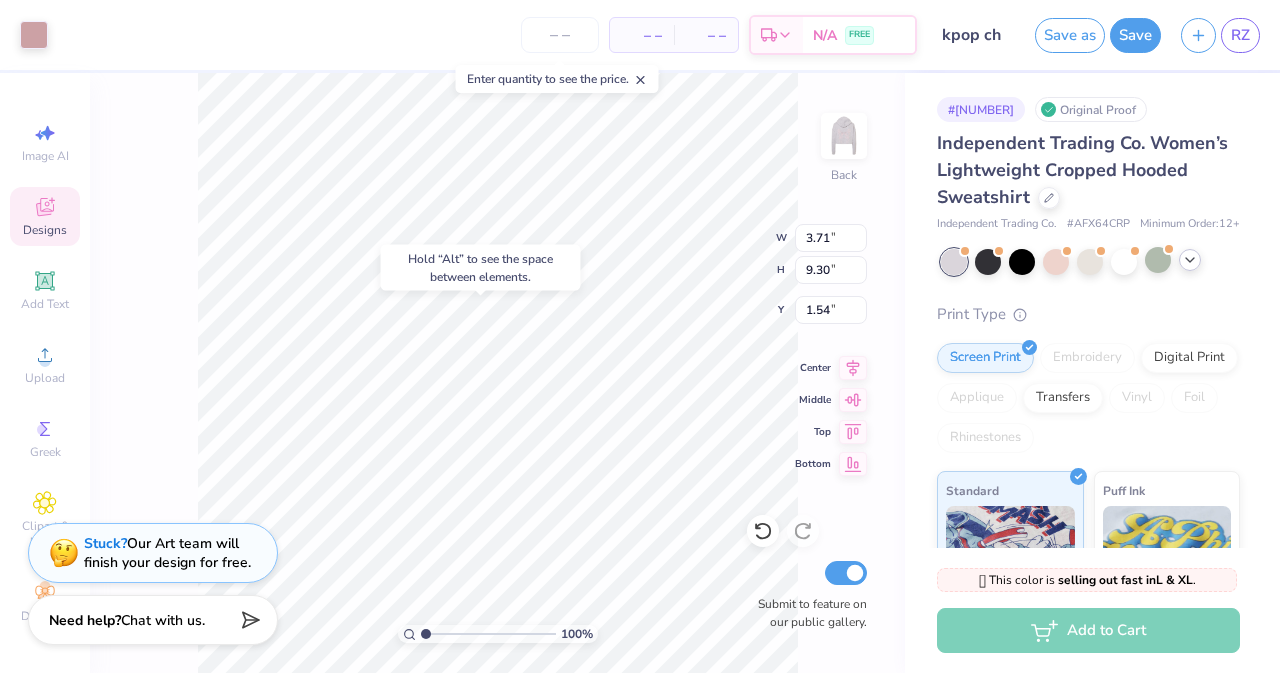 type on "6.28" 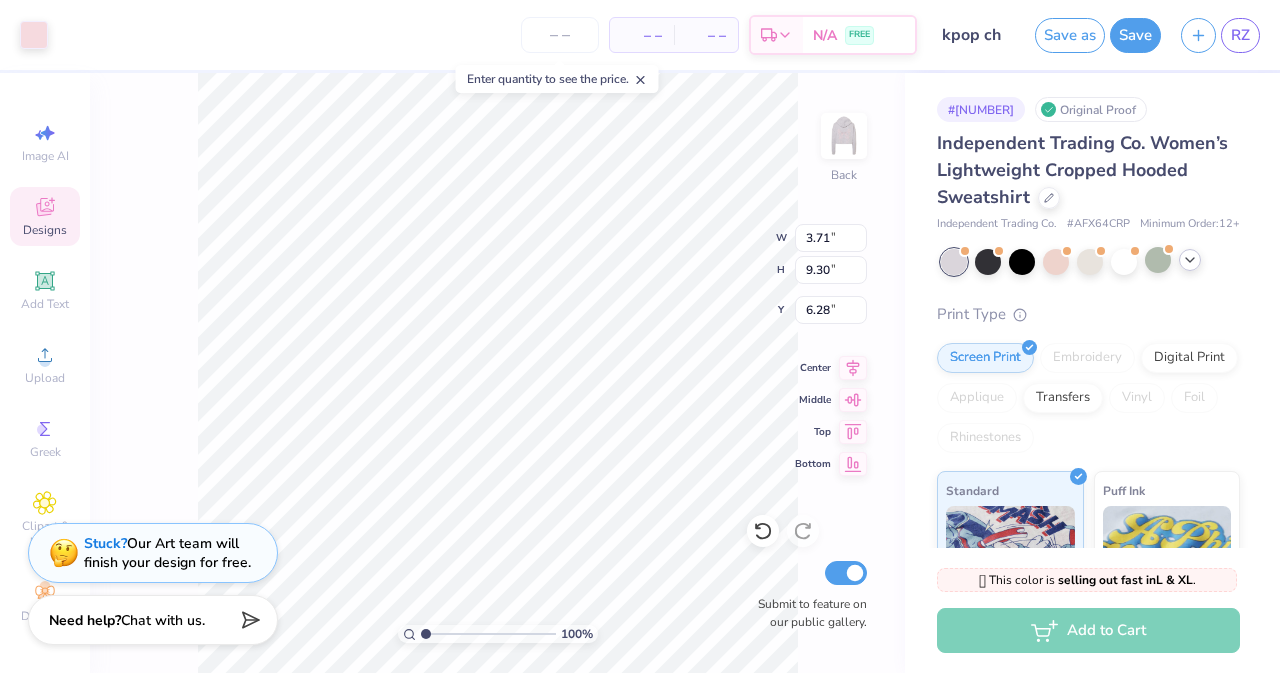 type on "3.66" 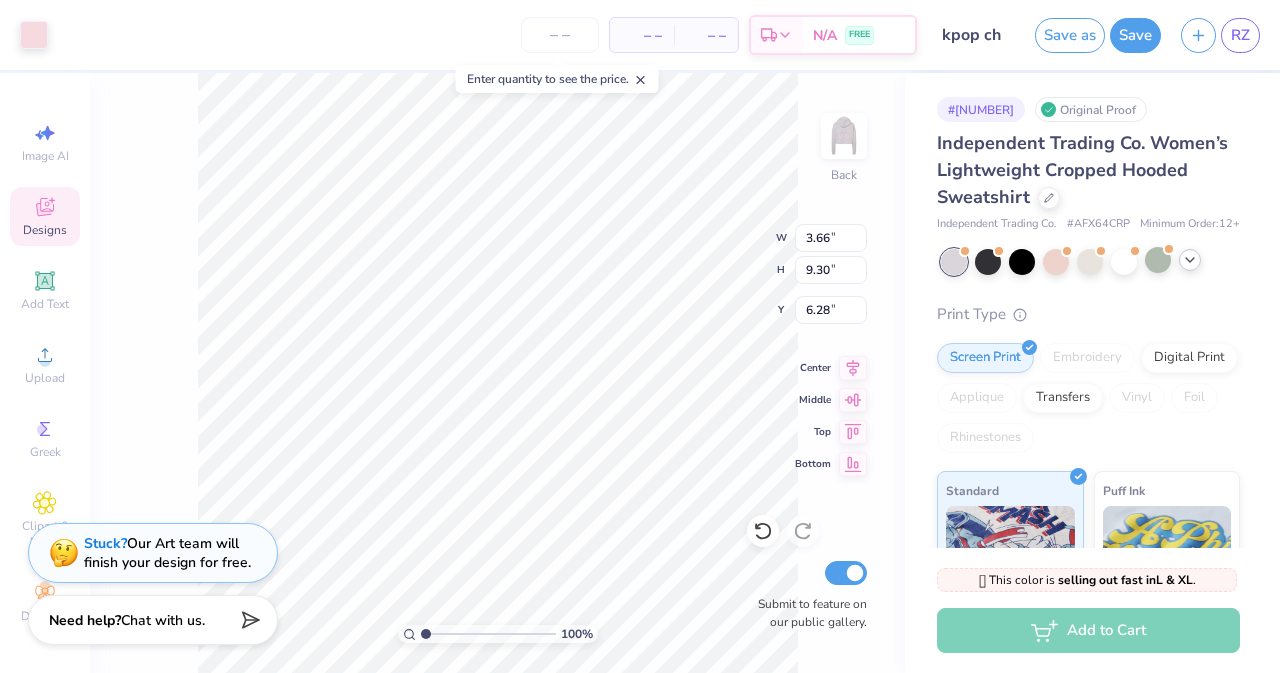 type on "9.15" 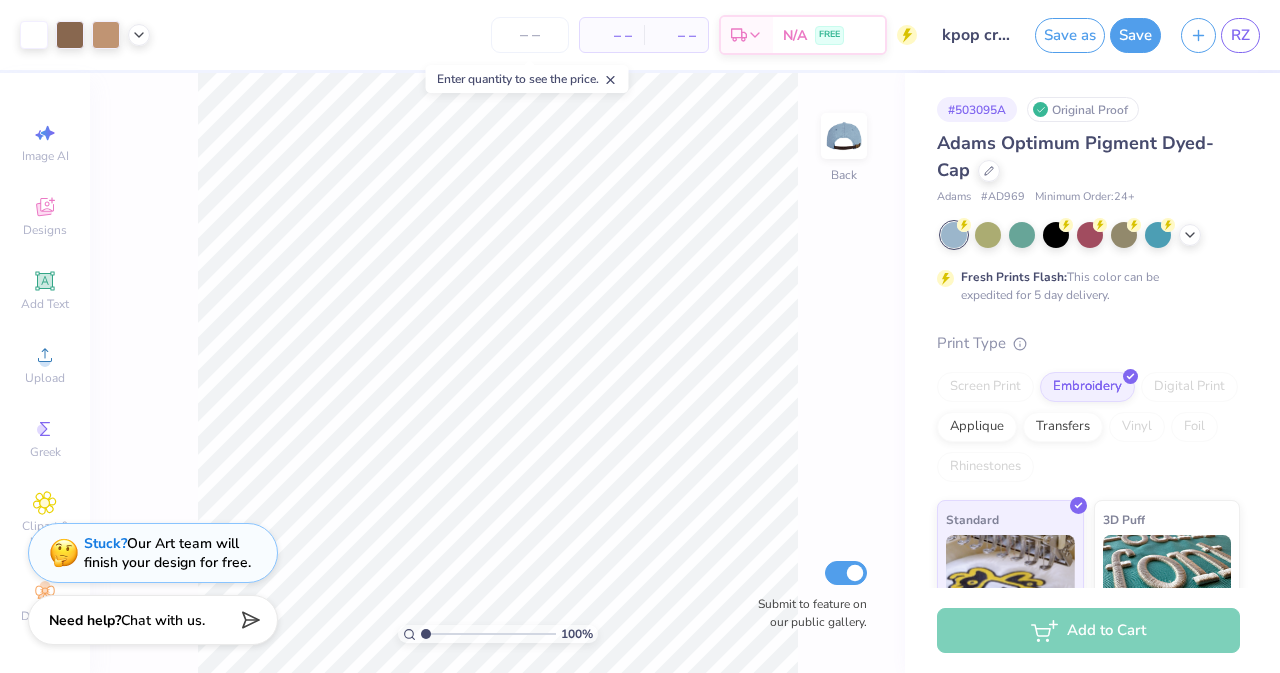 scroll, scrollTop: 0, scrollLeft: 0, axis: both 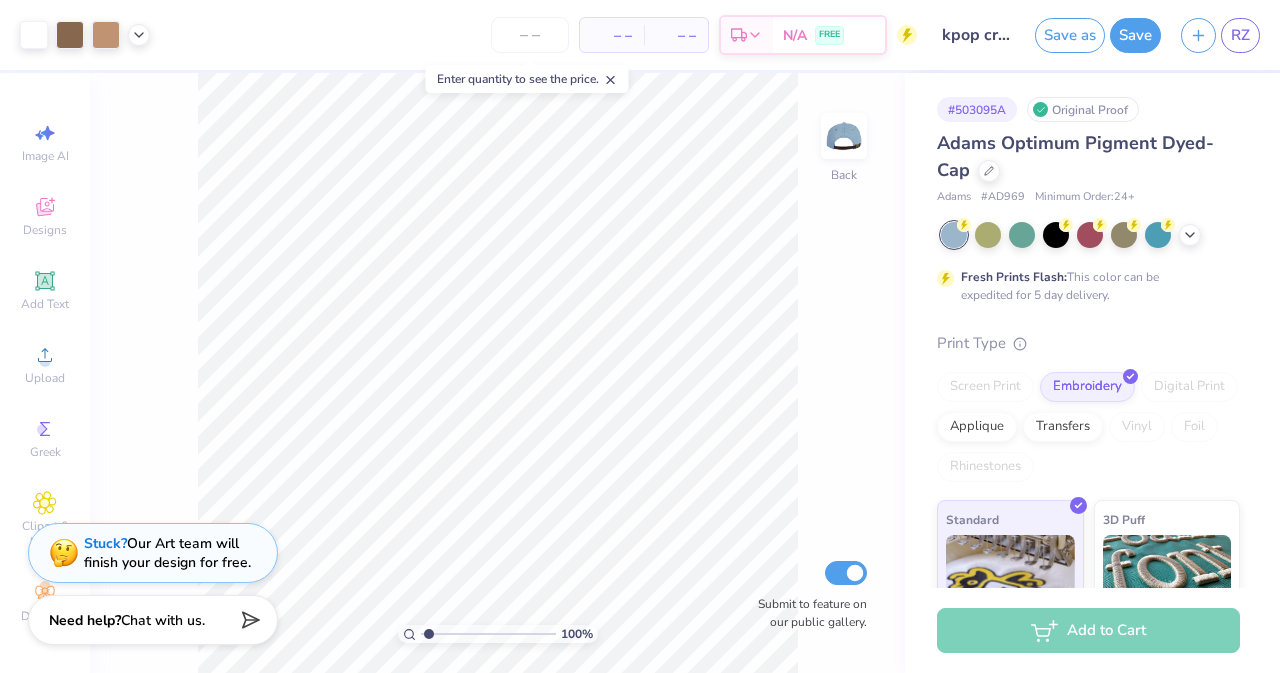 type on "1" 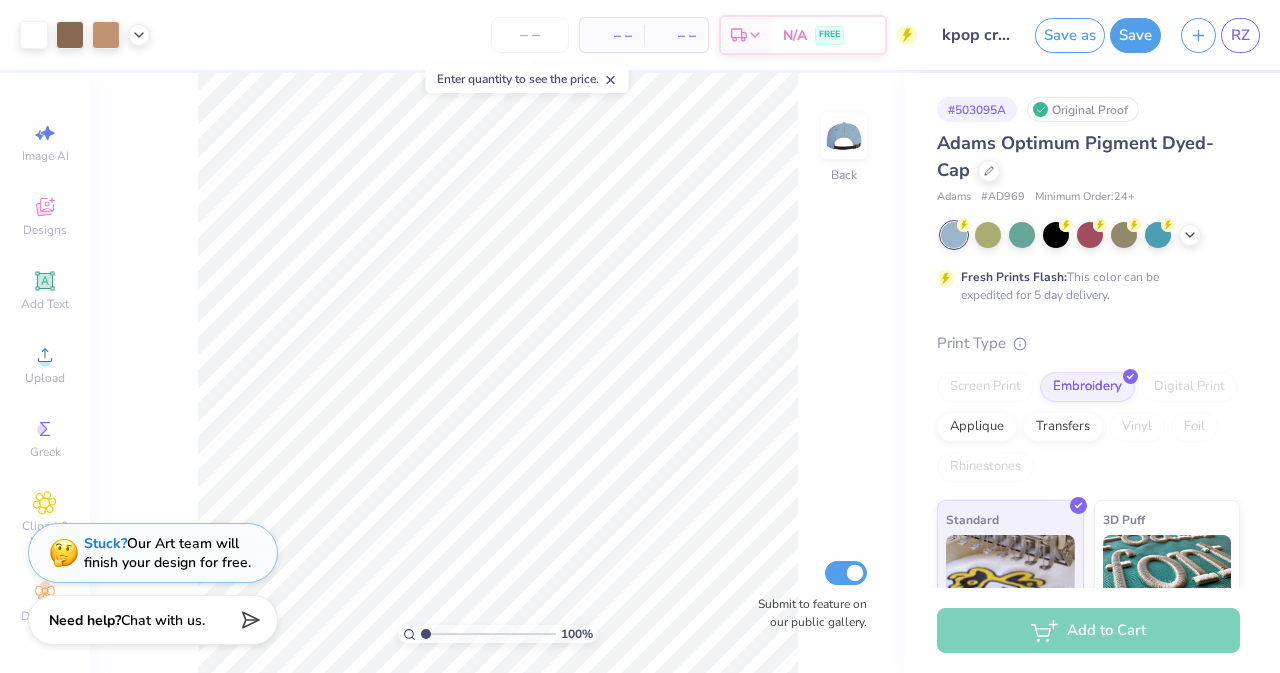 drag, startPoint x: 428, startPoint y: 635, endPoint x: 376, endPoint y: 628, distance: 52.46904 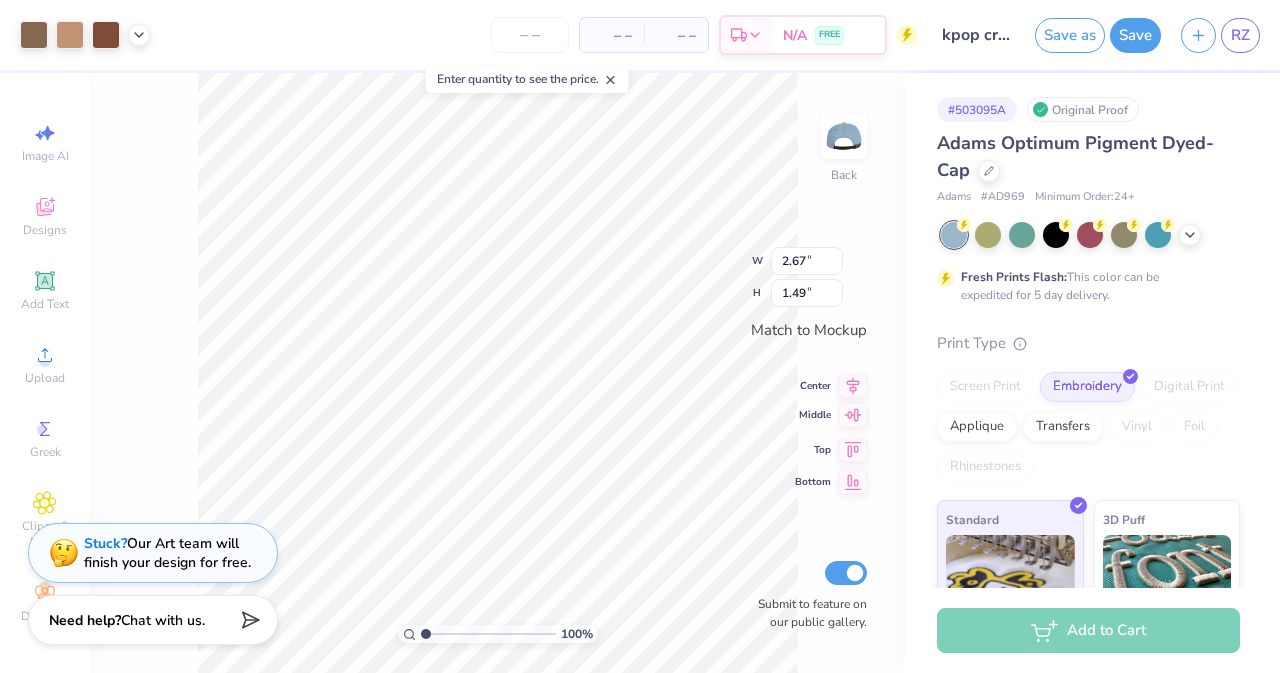 click 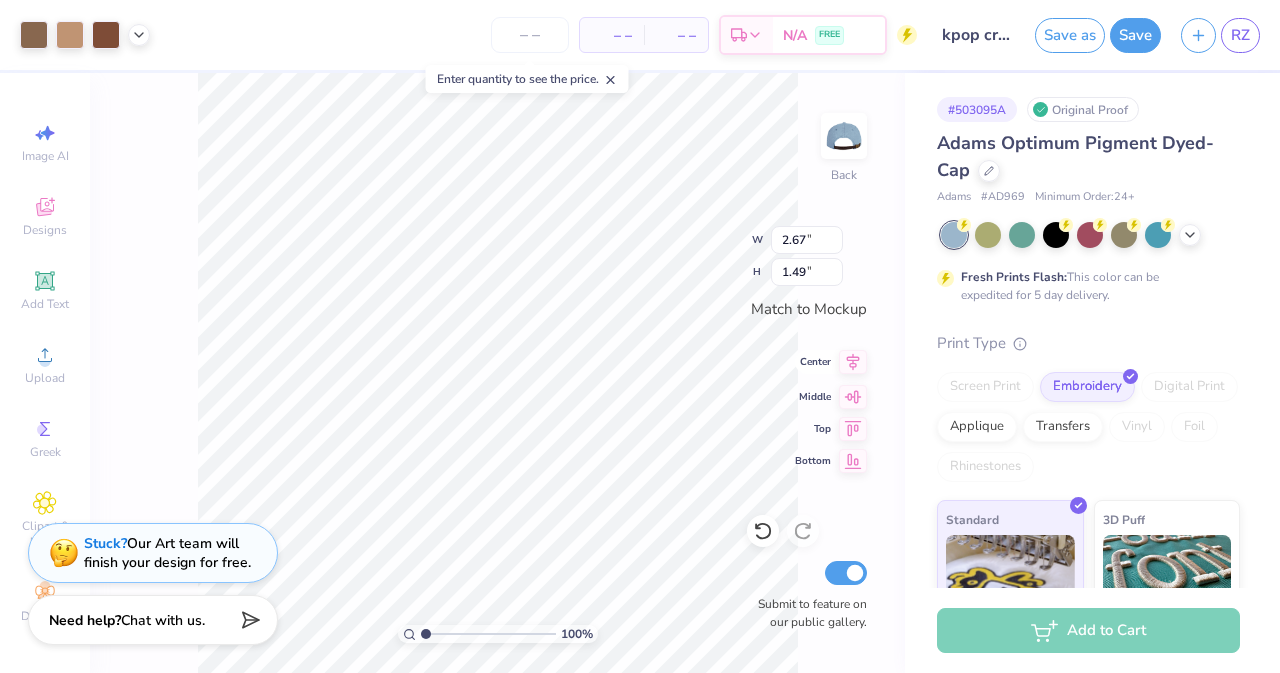click 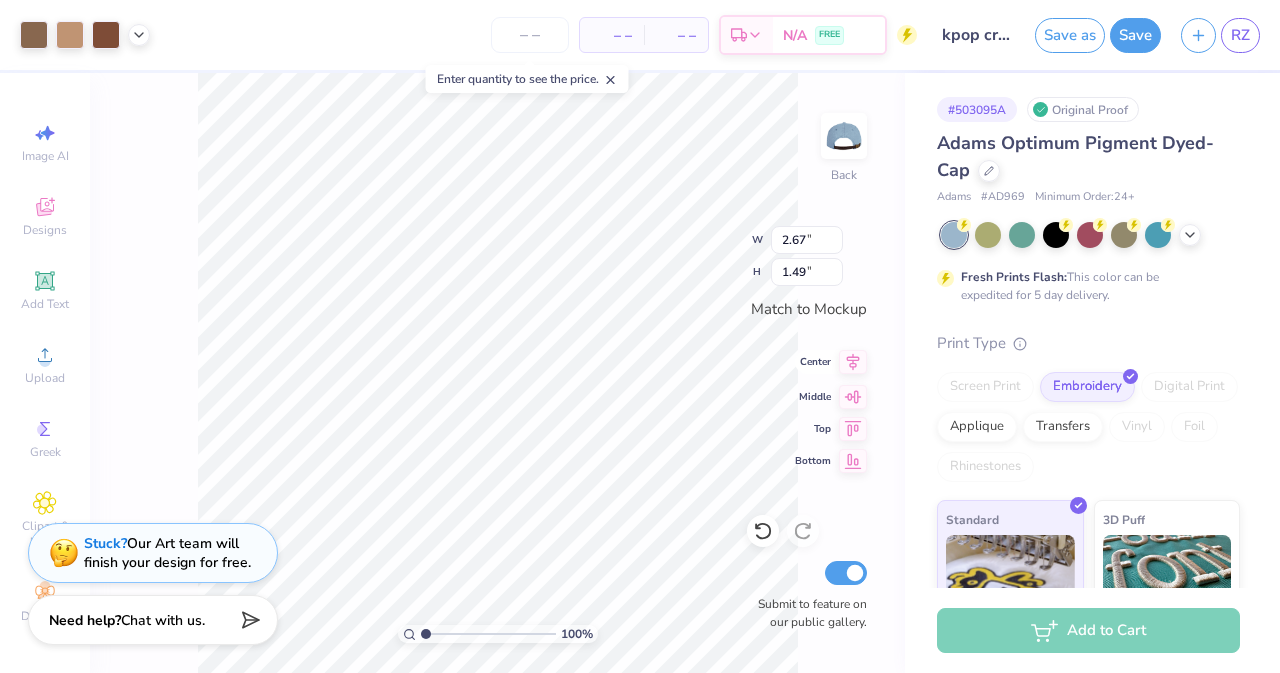 type on "3.59" 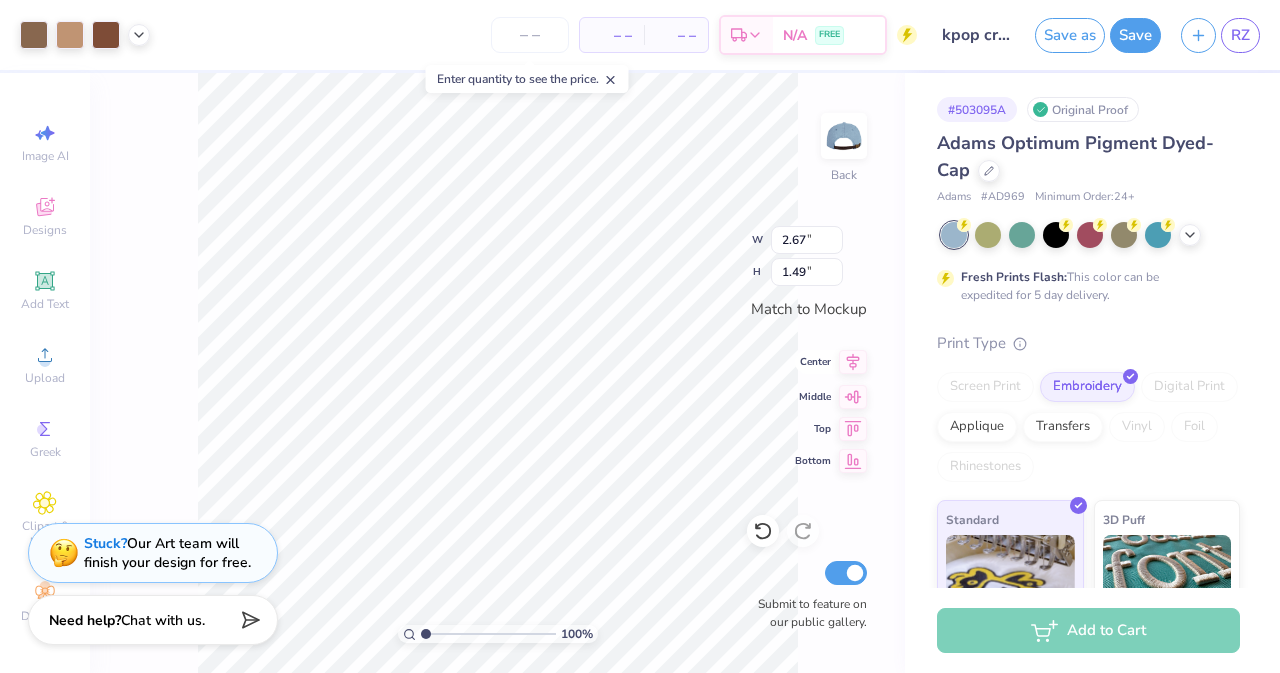 type on "1.85" 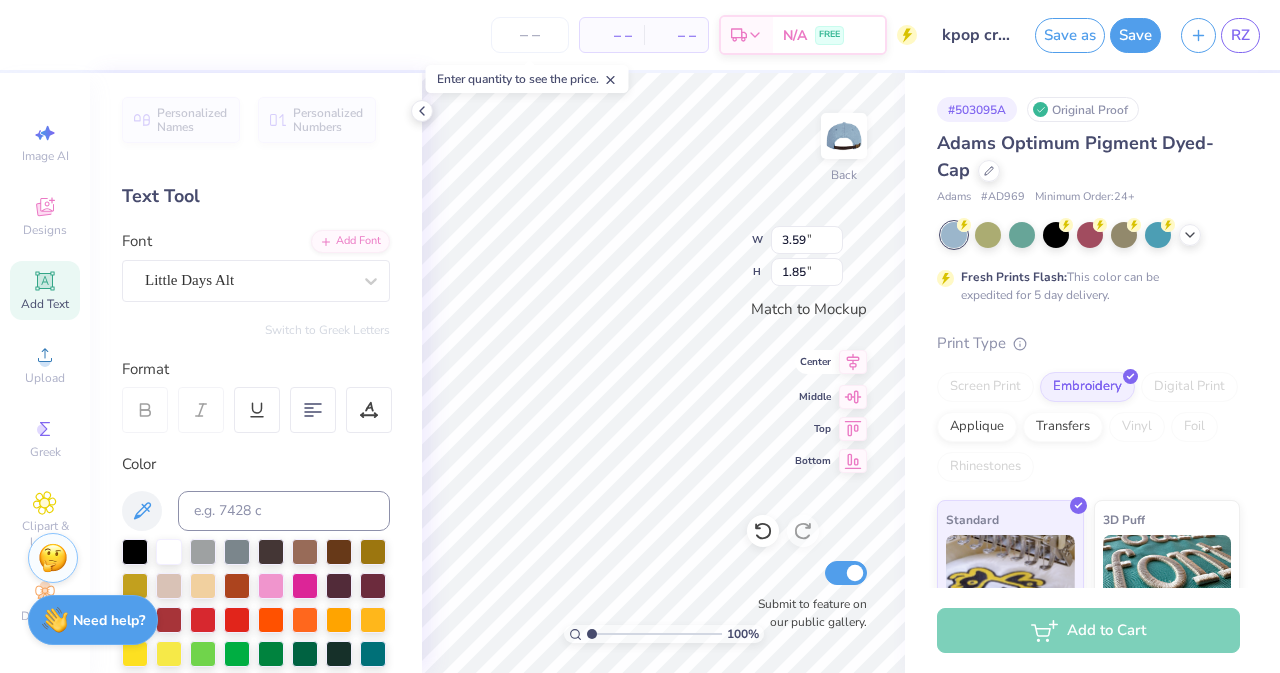 click 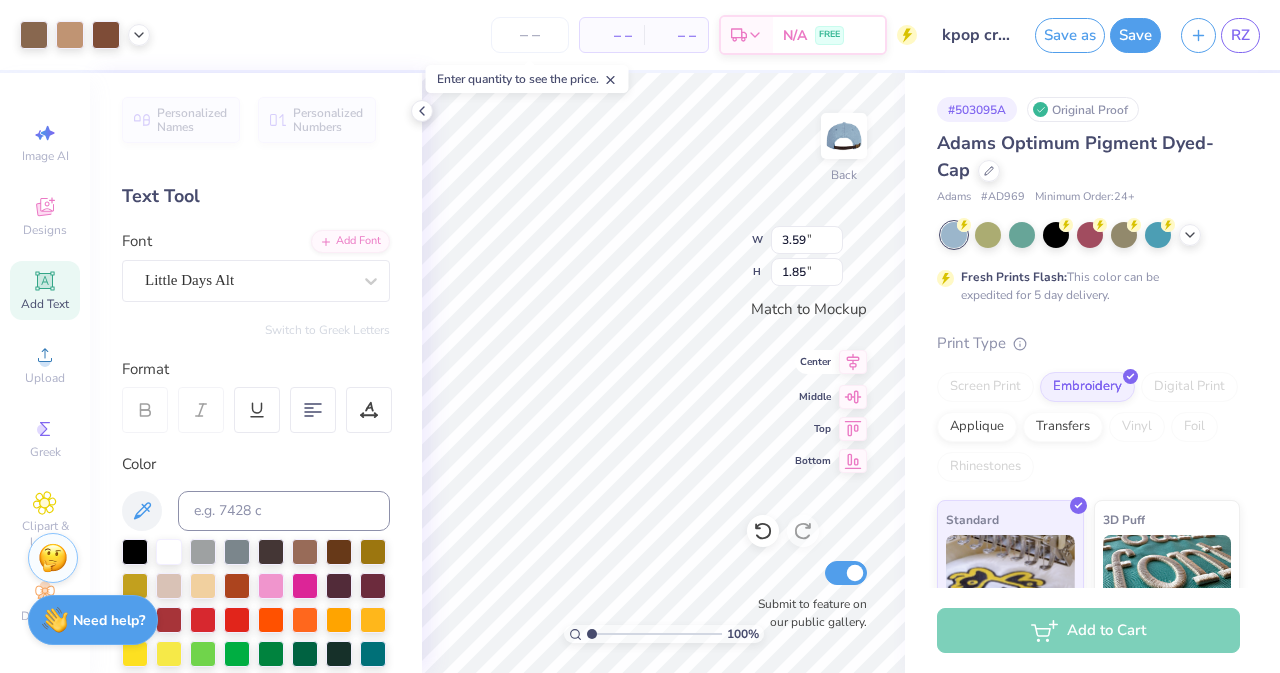 type on "2.67" 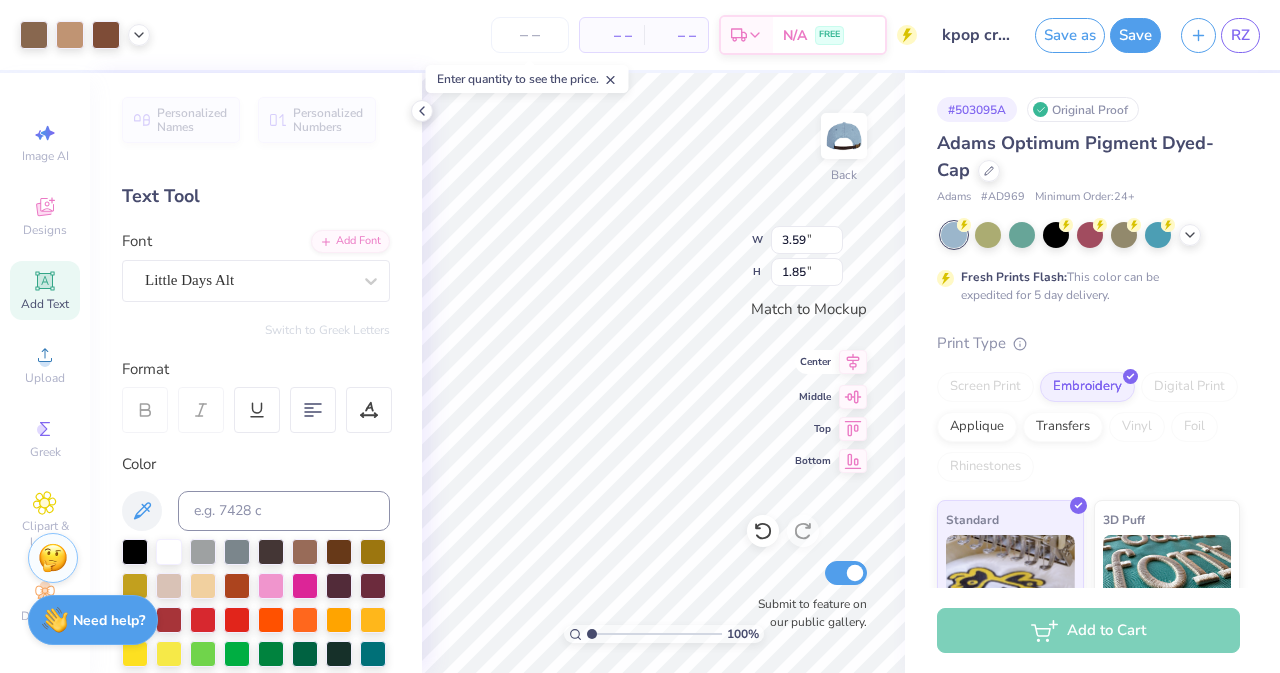type on "1.49" 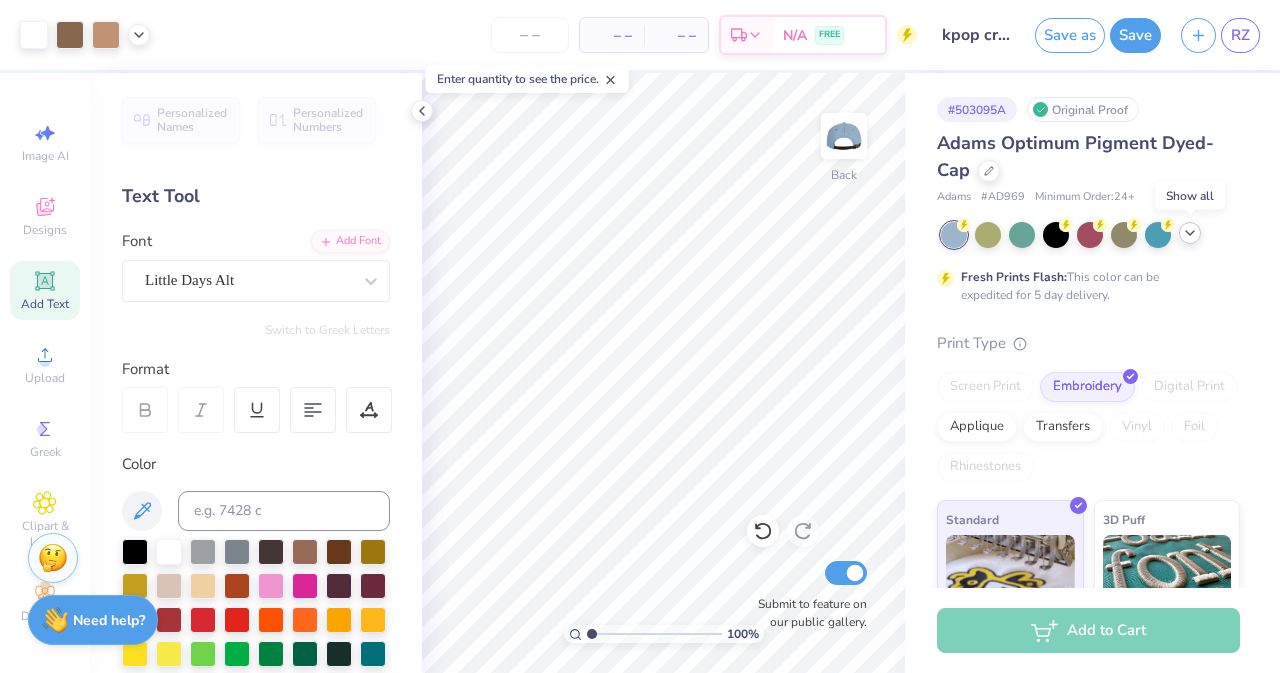 click 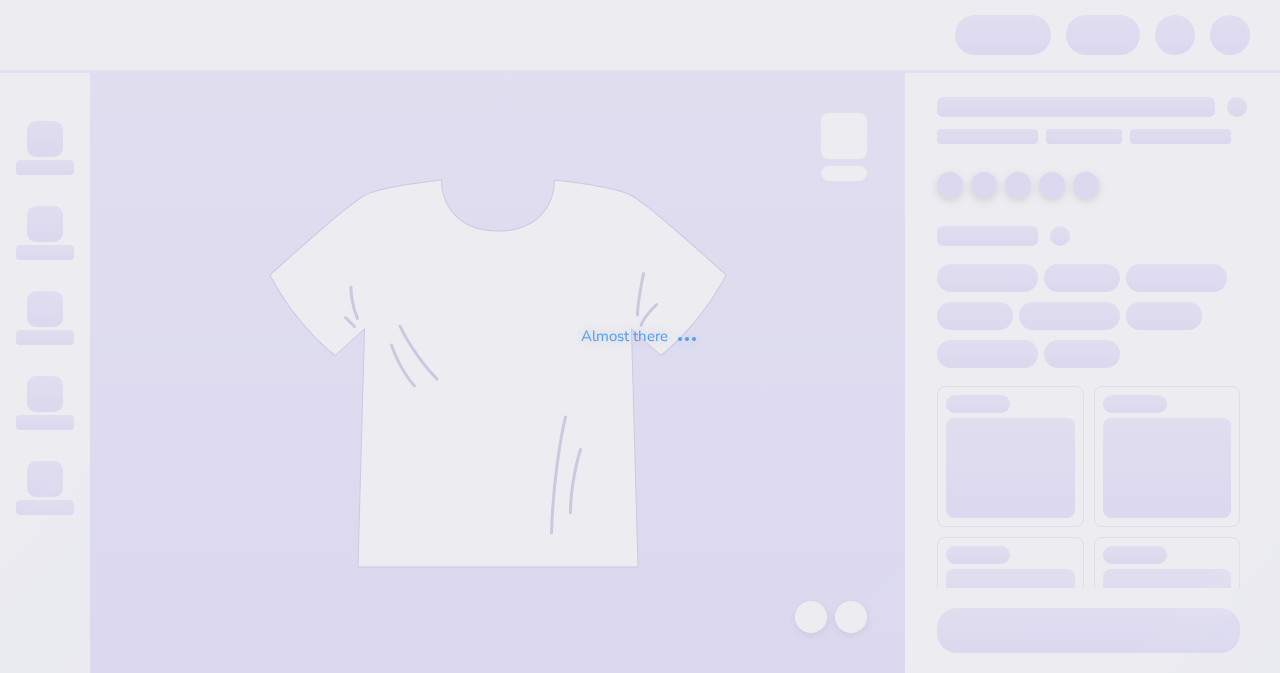 scroll, scrollTop: 0, scrollLeft: 0, axis: both 